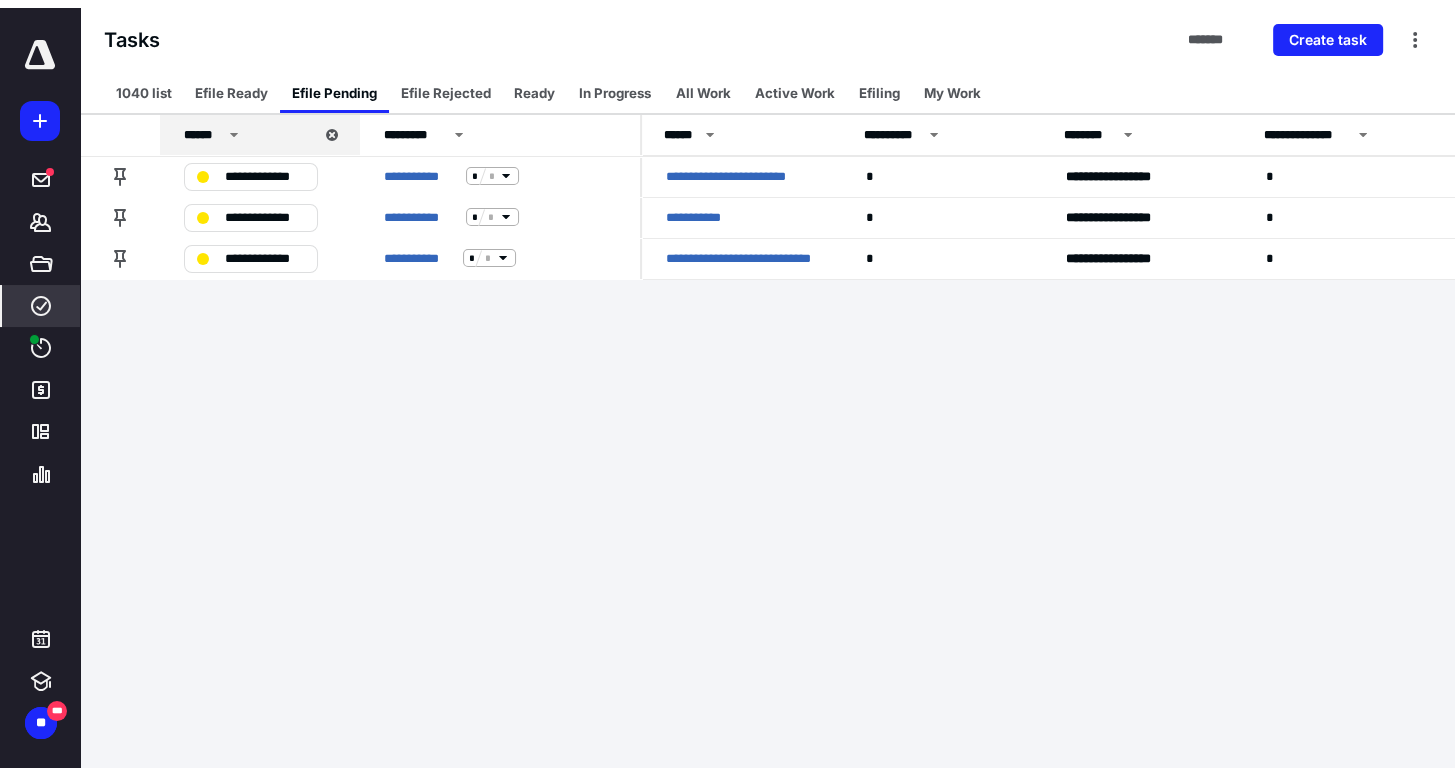 scroll, scrollTop: 0, scrollLeft: 0, axis: both 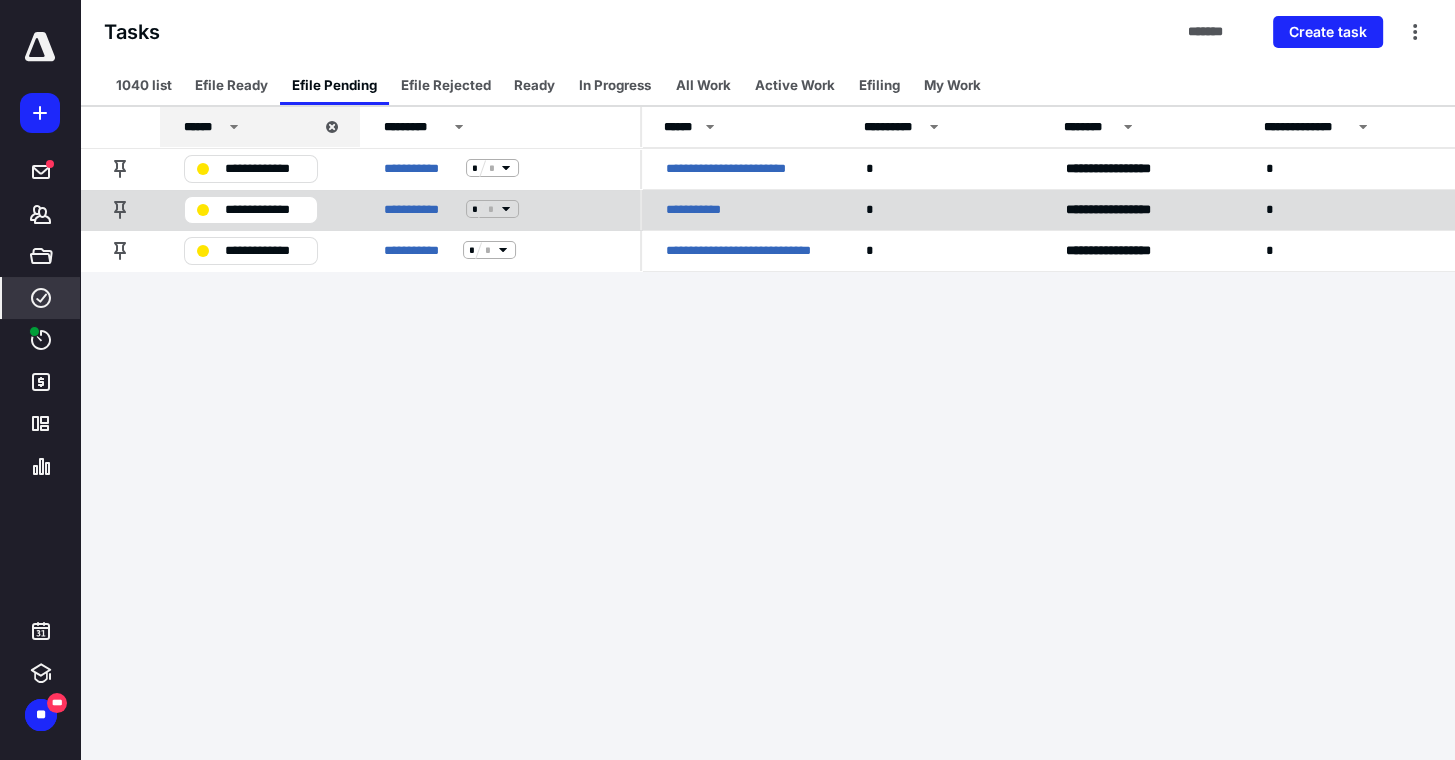 click on "**********" at bounding box center (265, 209) 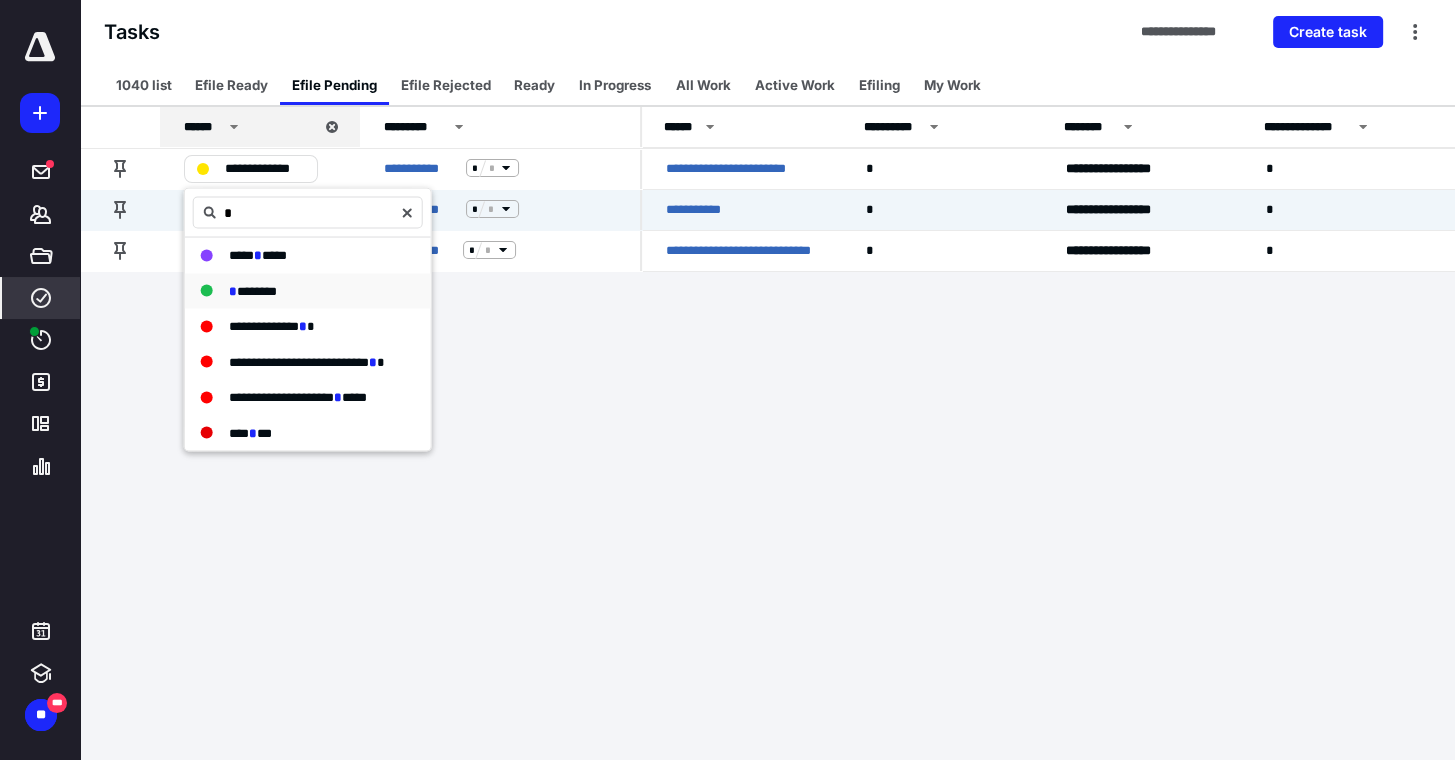 type on "*" 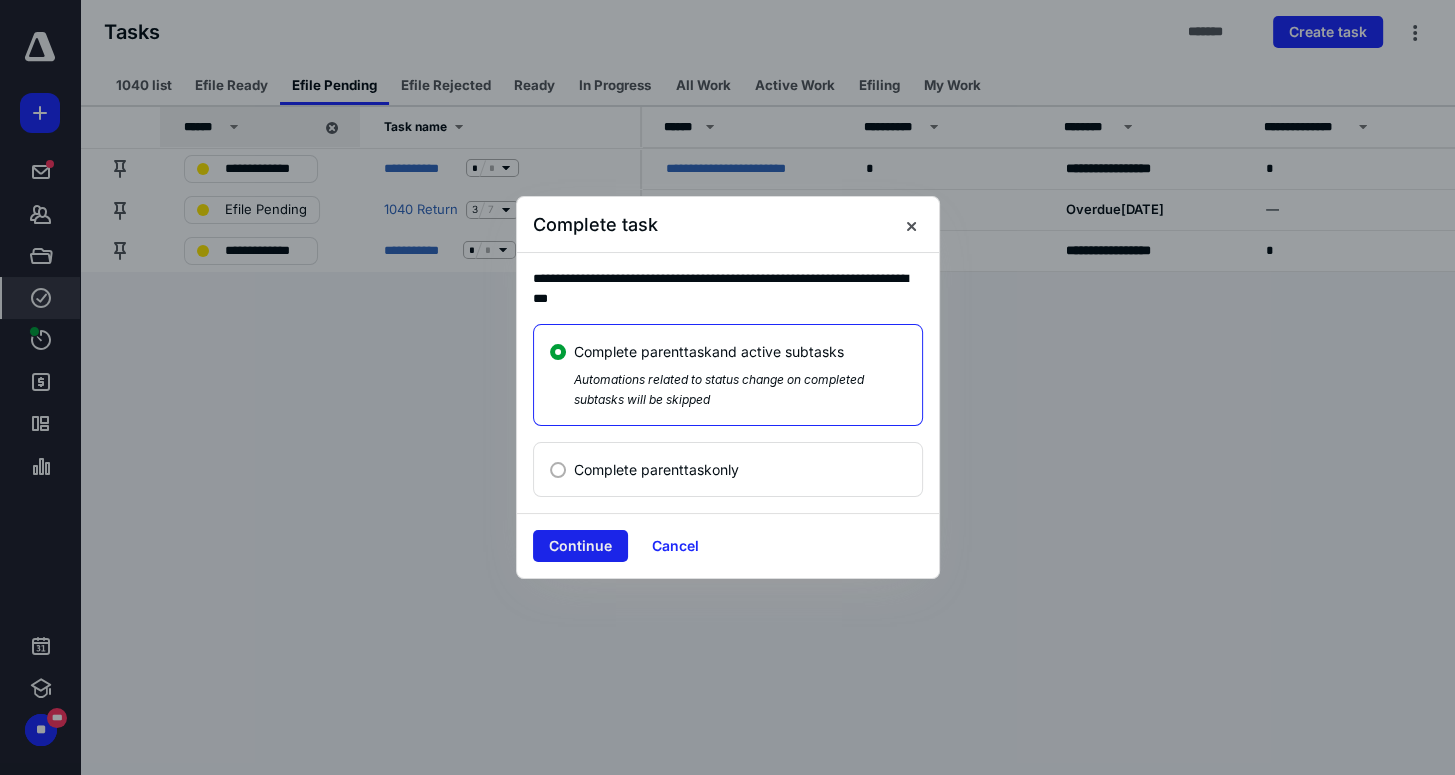 click on "Continue" at bounding box center (580, 546) 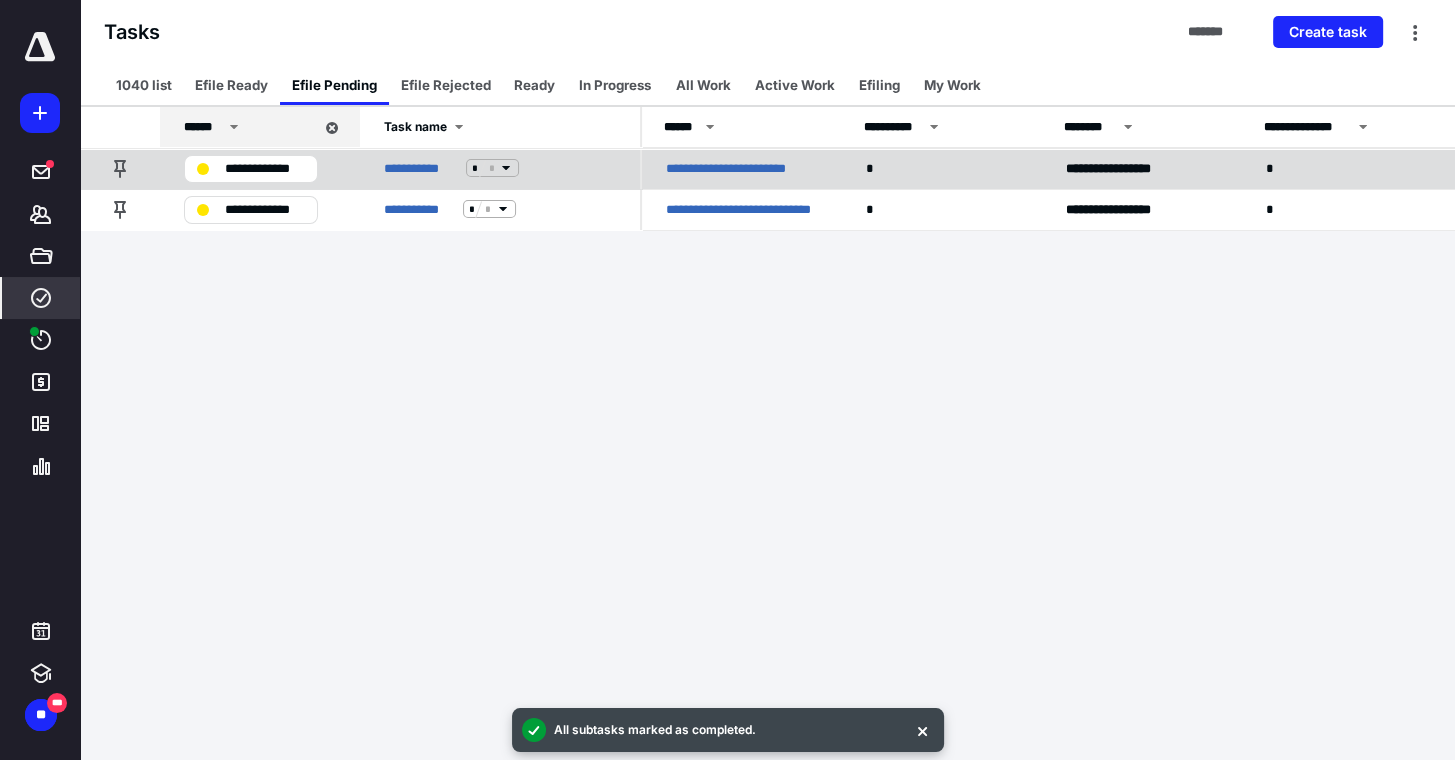 click on "**********" at bounding box center [265, 168] 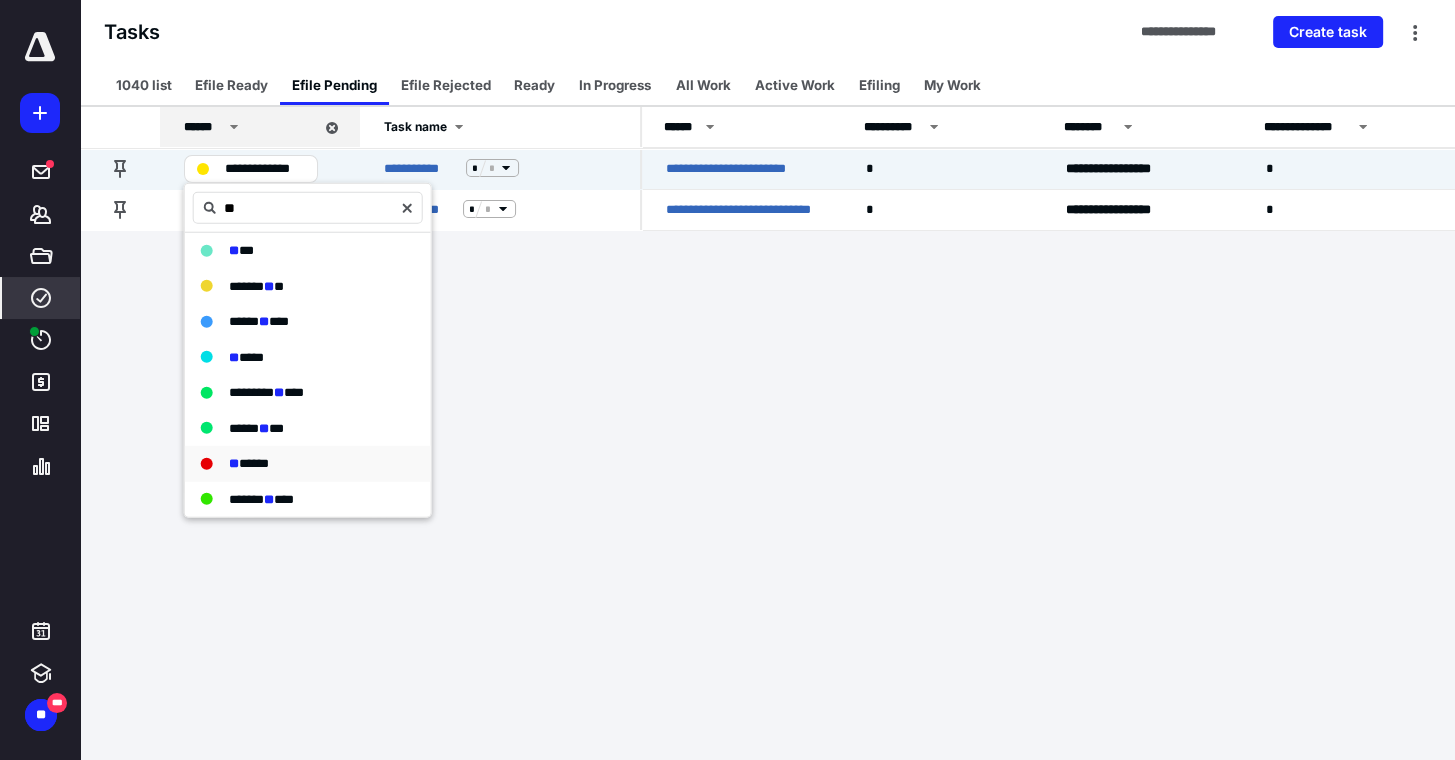 type on "**" 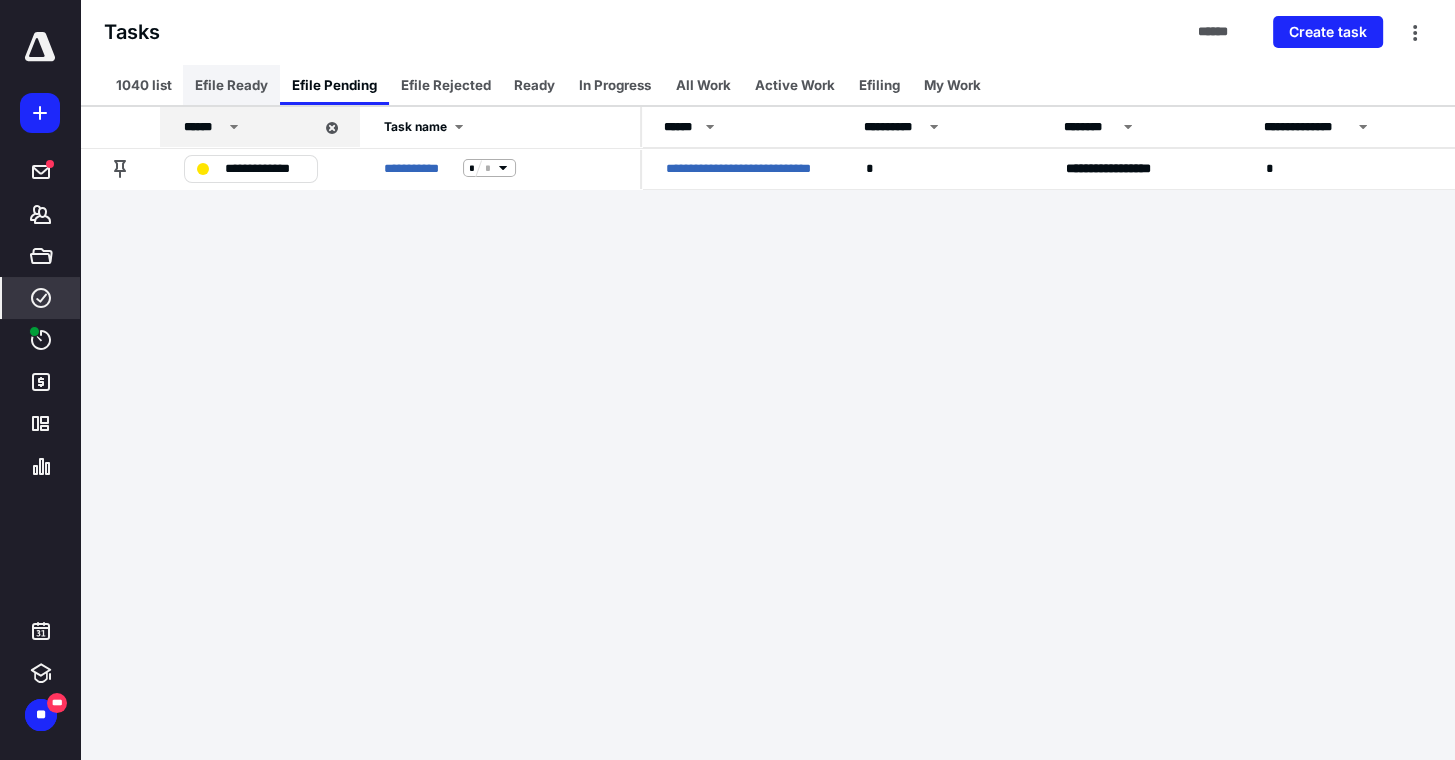 click on "Efile Ready" at bounding box center (231, 85) 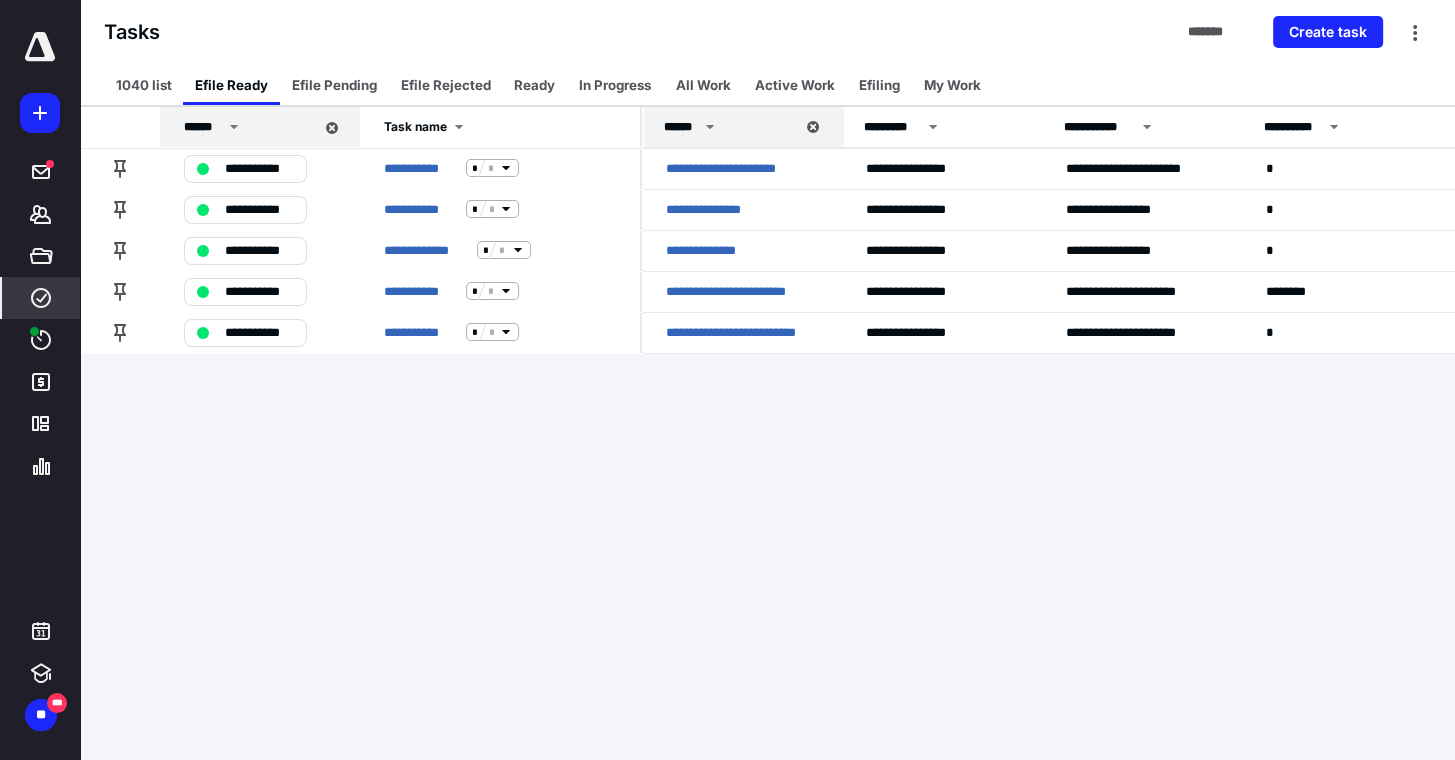 click 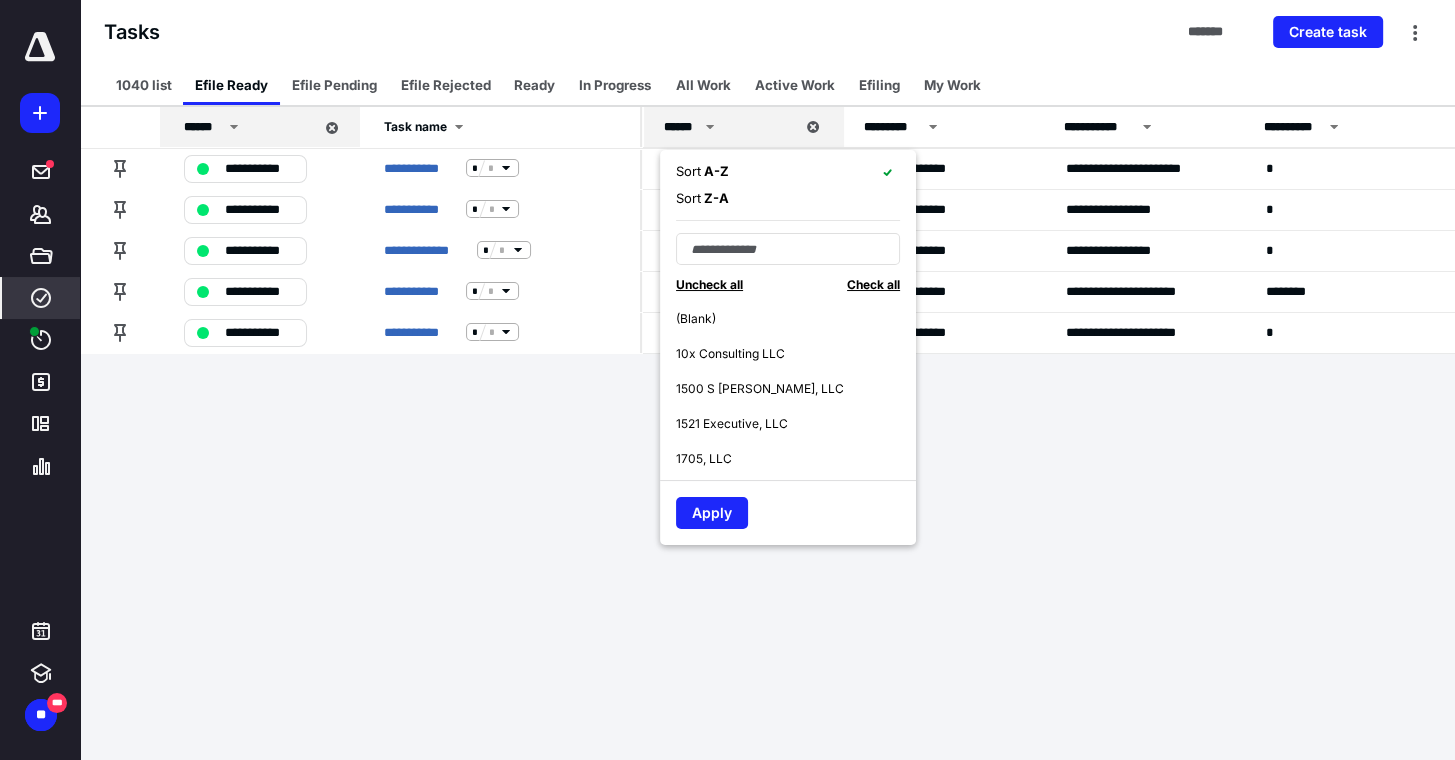 click on "Sort   Z  -  A" at bounding box center (702, 199) 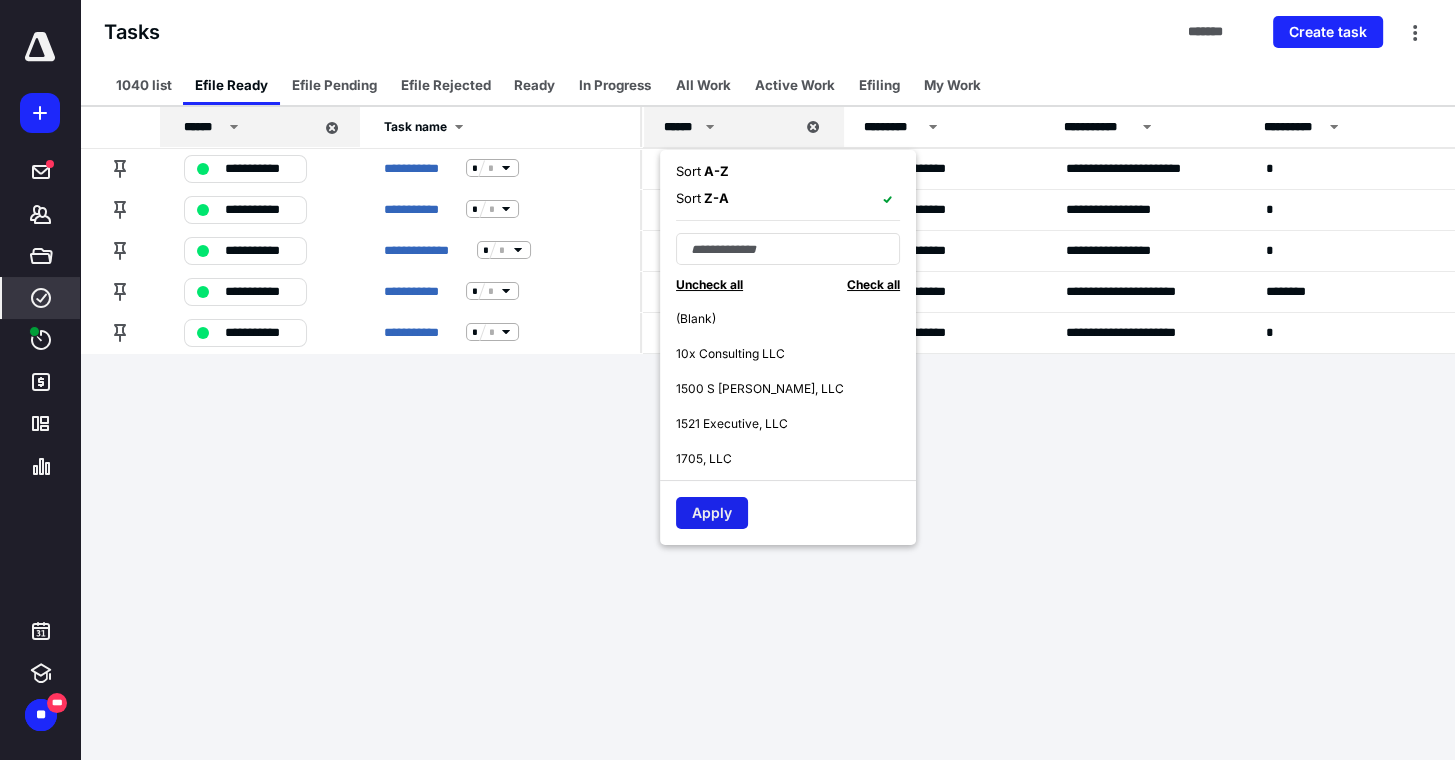 click on "Apply" at bounding box center (712, 513) 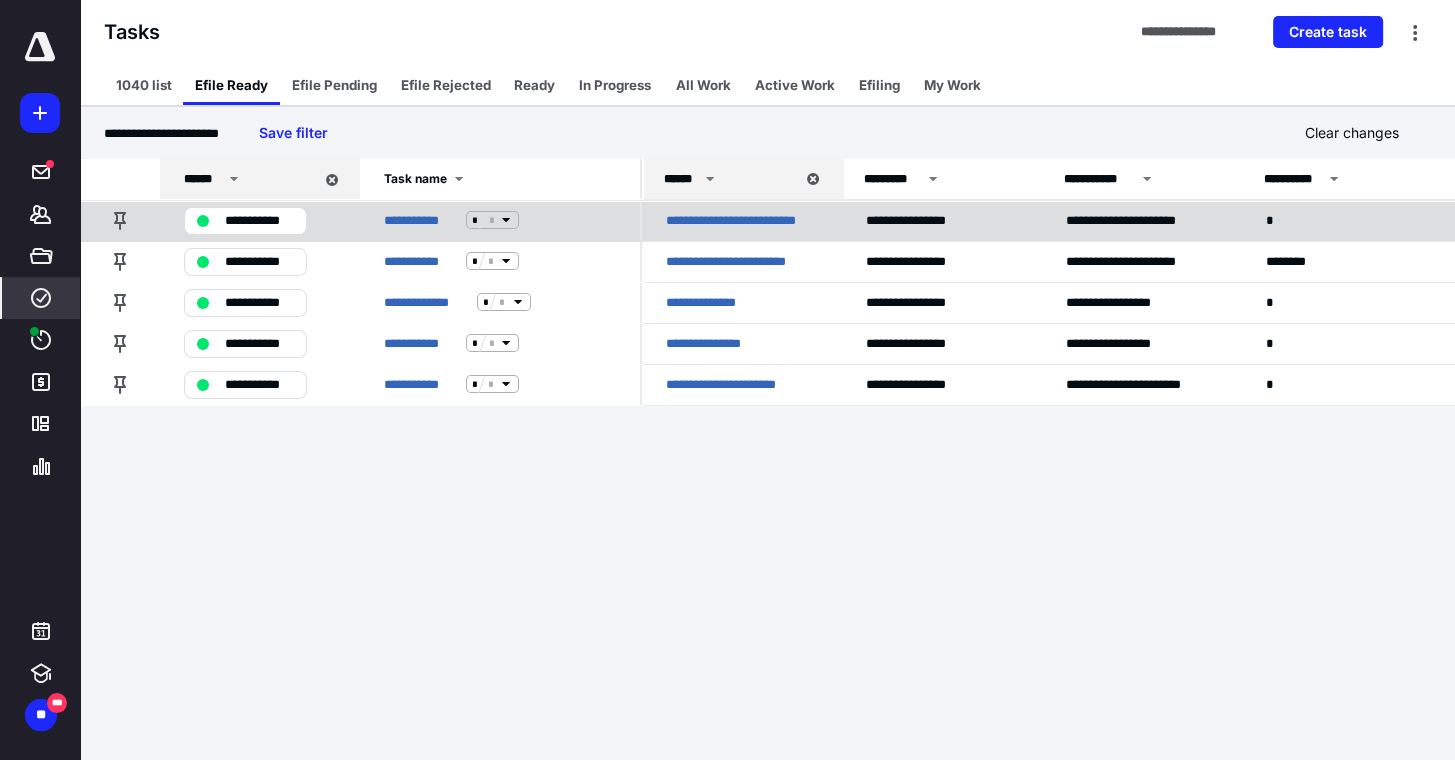click on "**********" at bounding box center (742, 220) 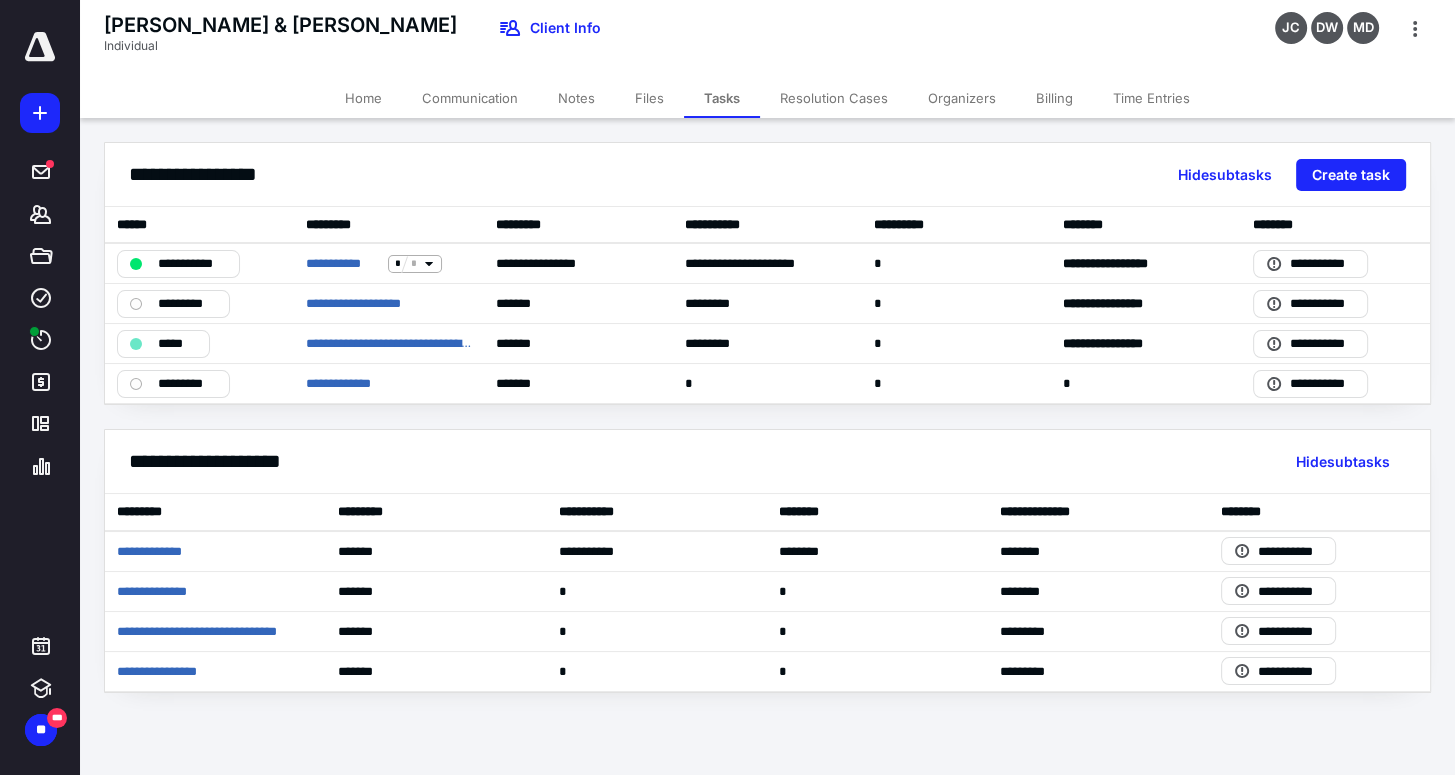 click on "Files" at bounding box center (649, 98) 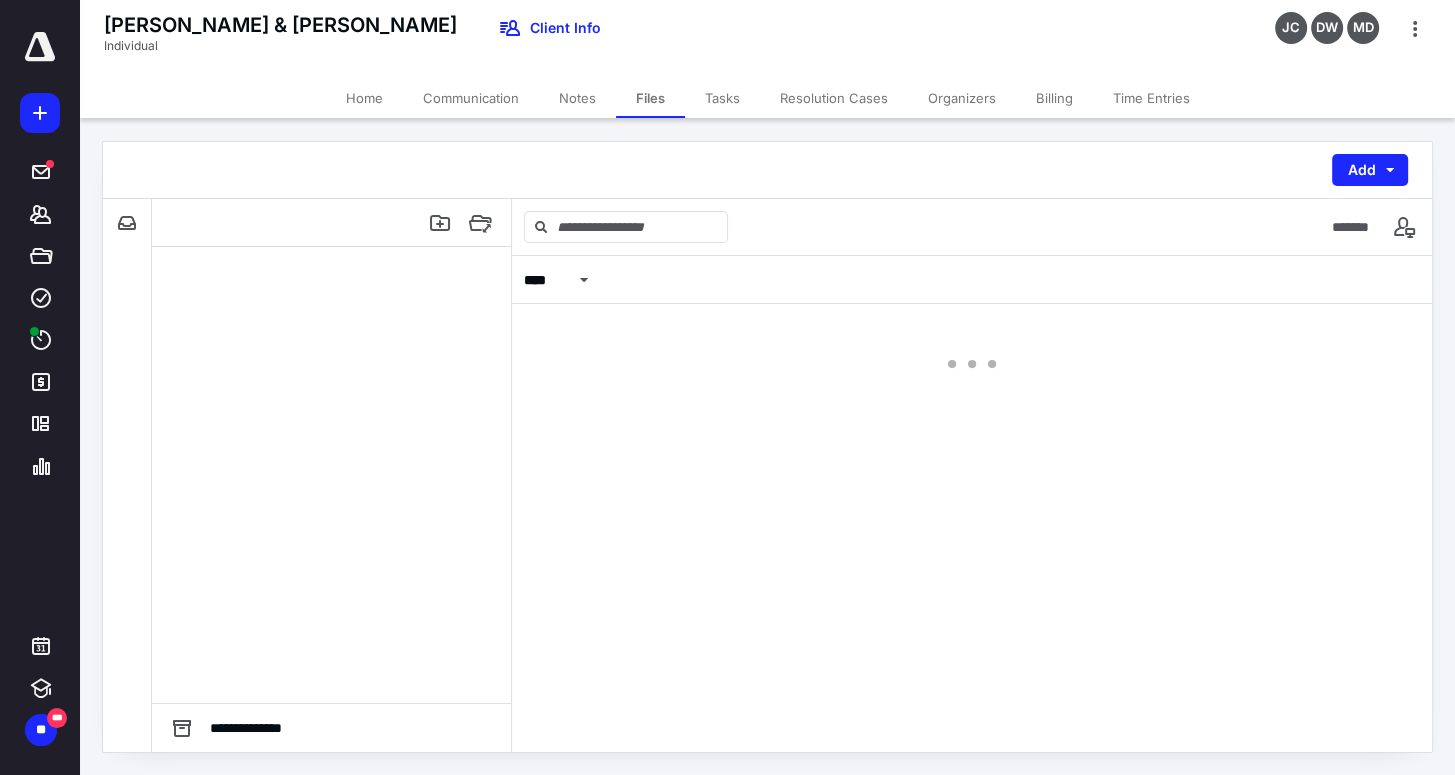 click on "Files" at bounding box center (650, 98) 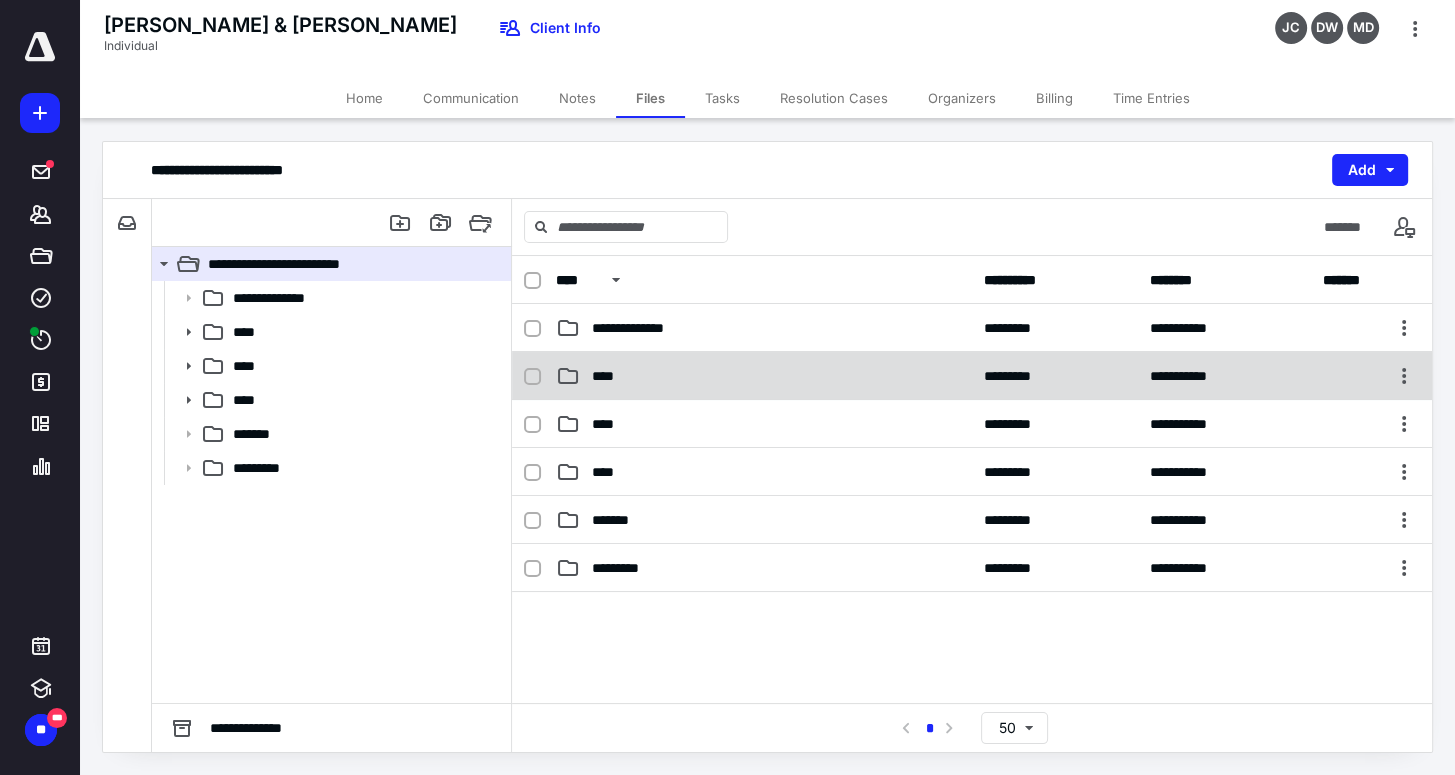 click on "****" at bounding box center (609, 376) 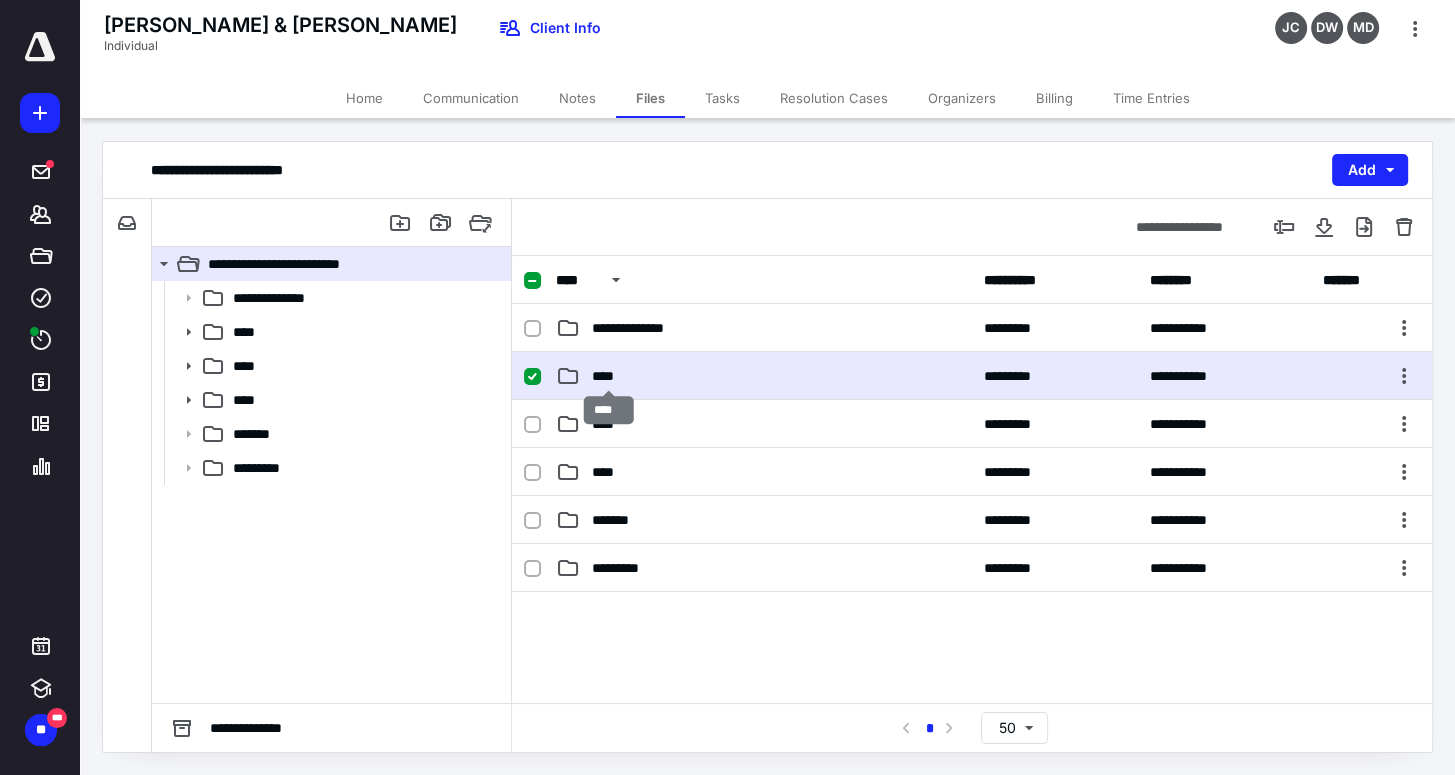 click on "****" at bounding box center (609, 376) 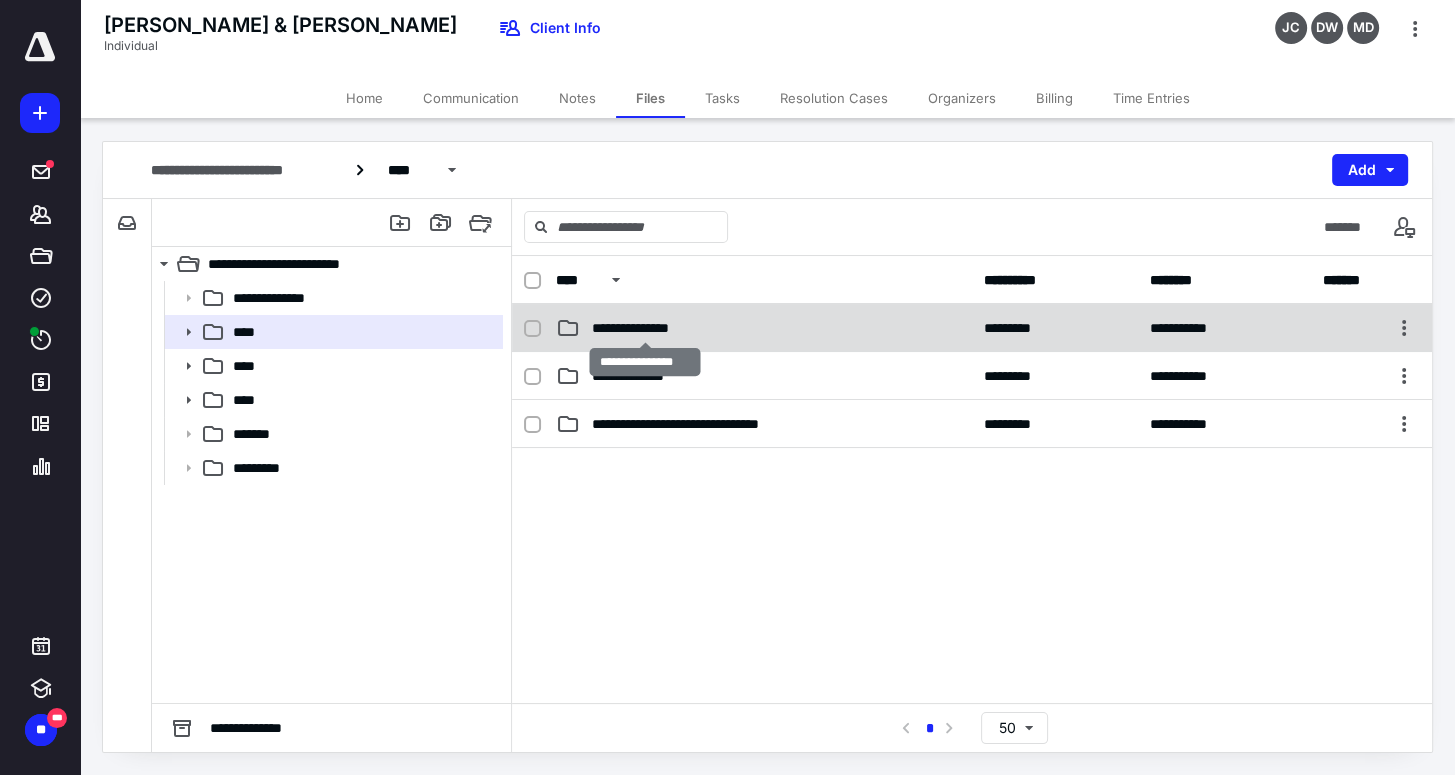 click on "**********" at bounding box center (644, 328) 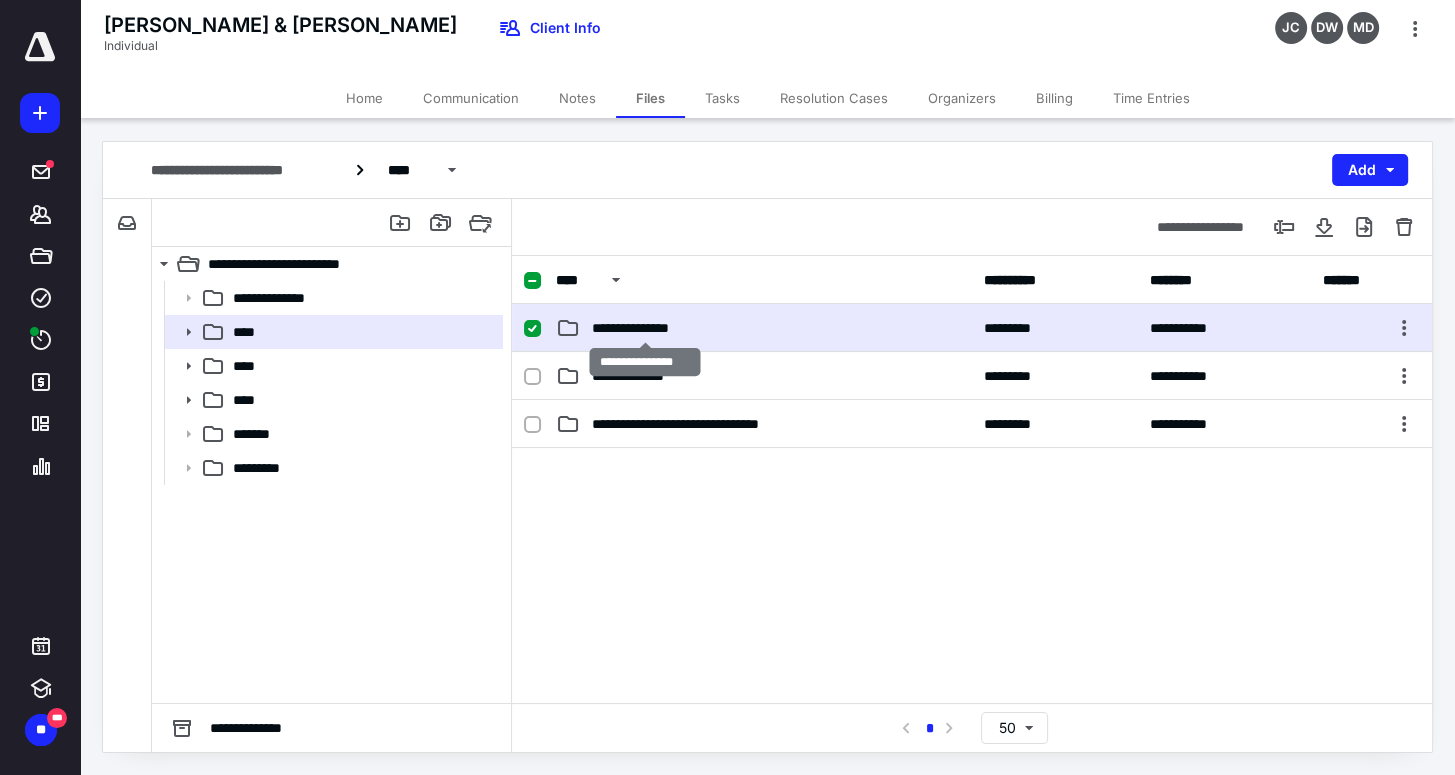 click on "**********" at bounding box center [644, 328] 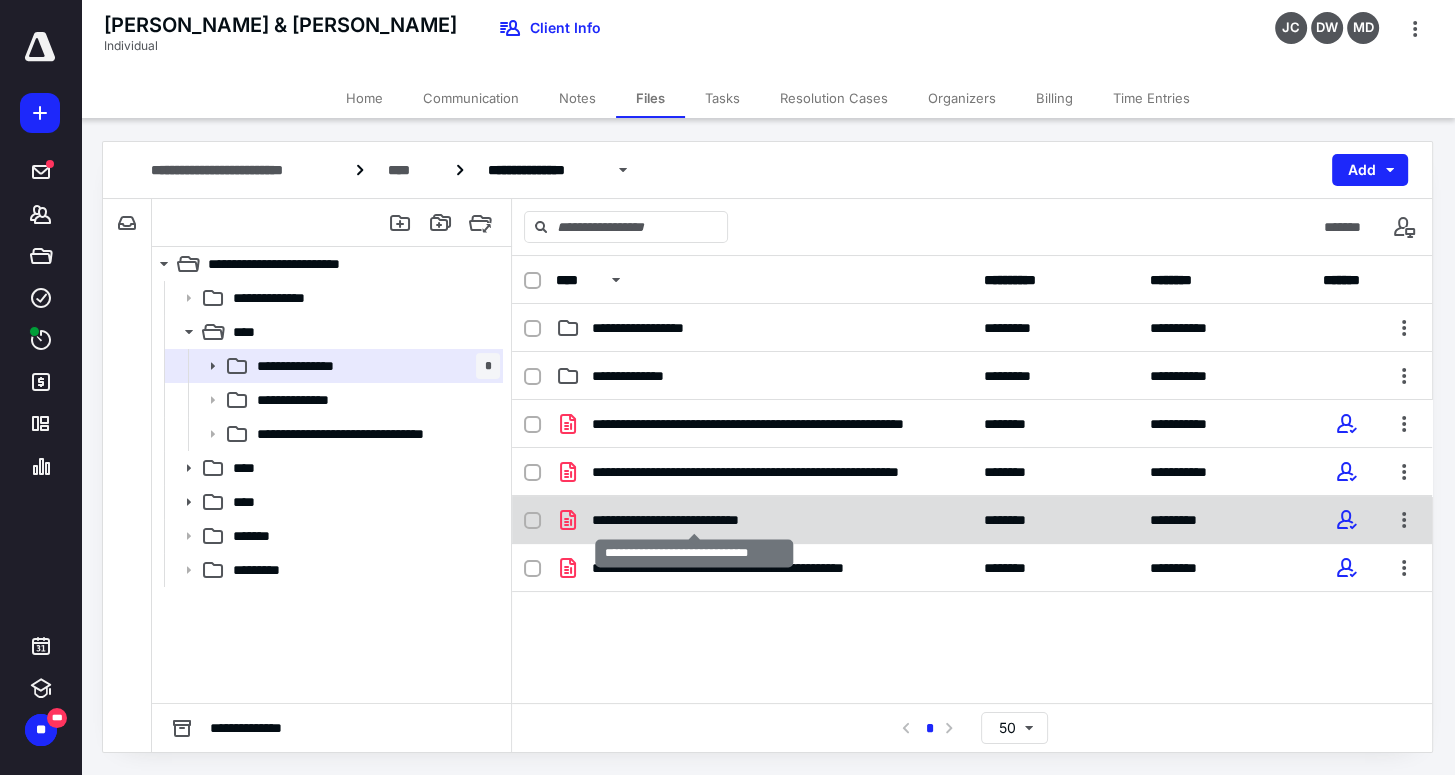 click on "**********" at bounding box center [695, 520] 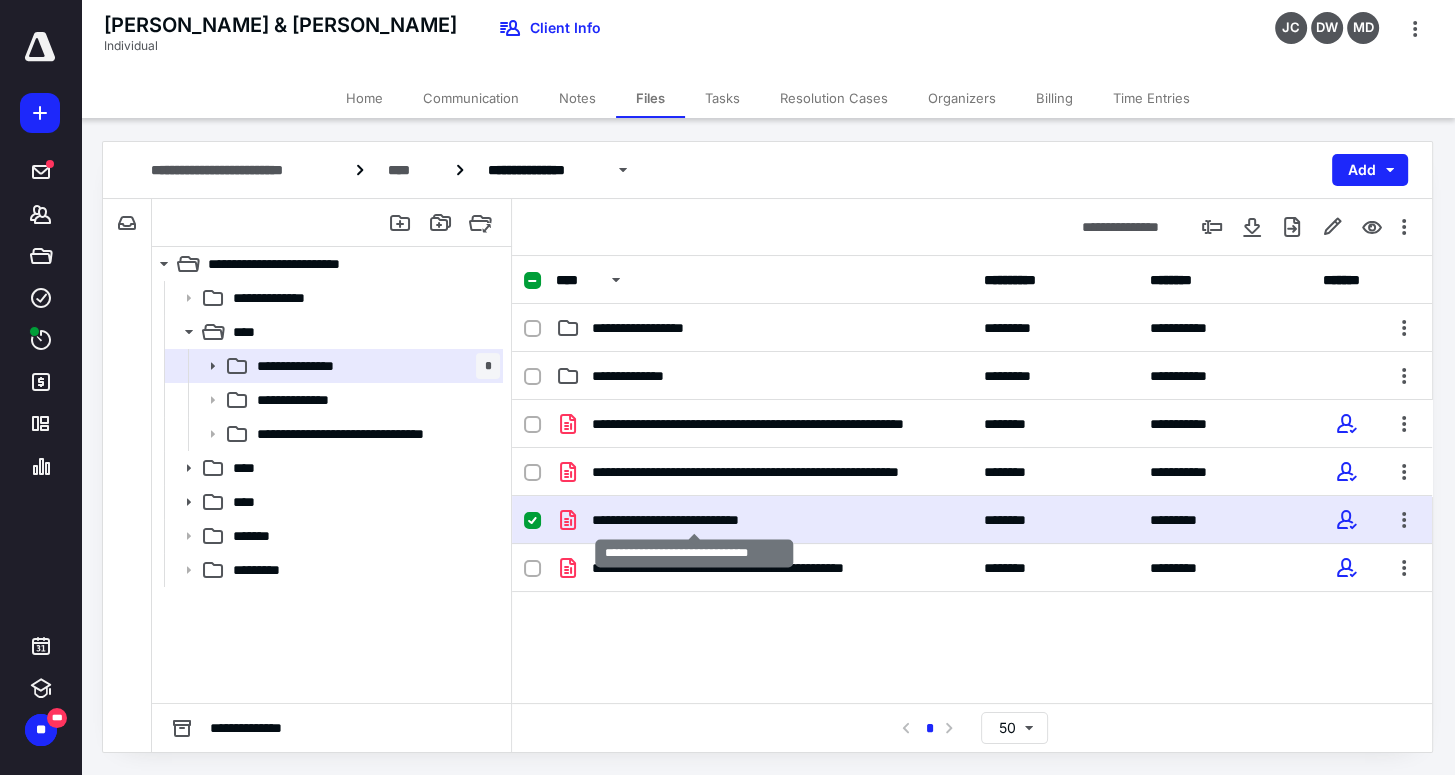 click on "**********" at bounding box center (695, 520) 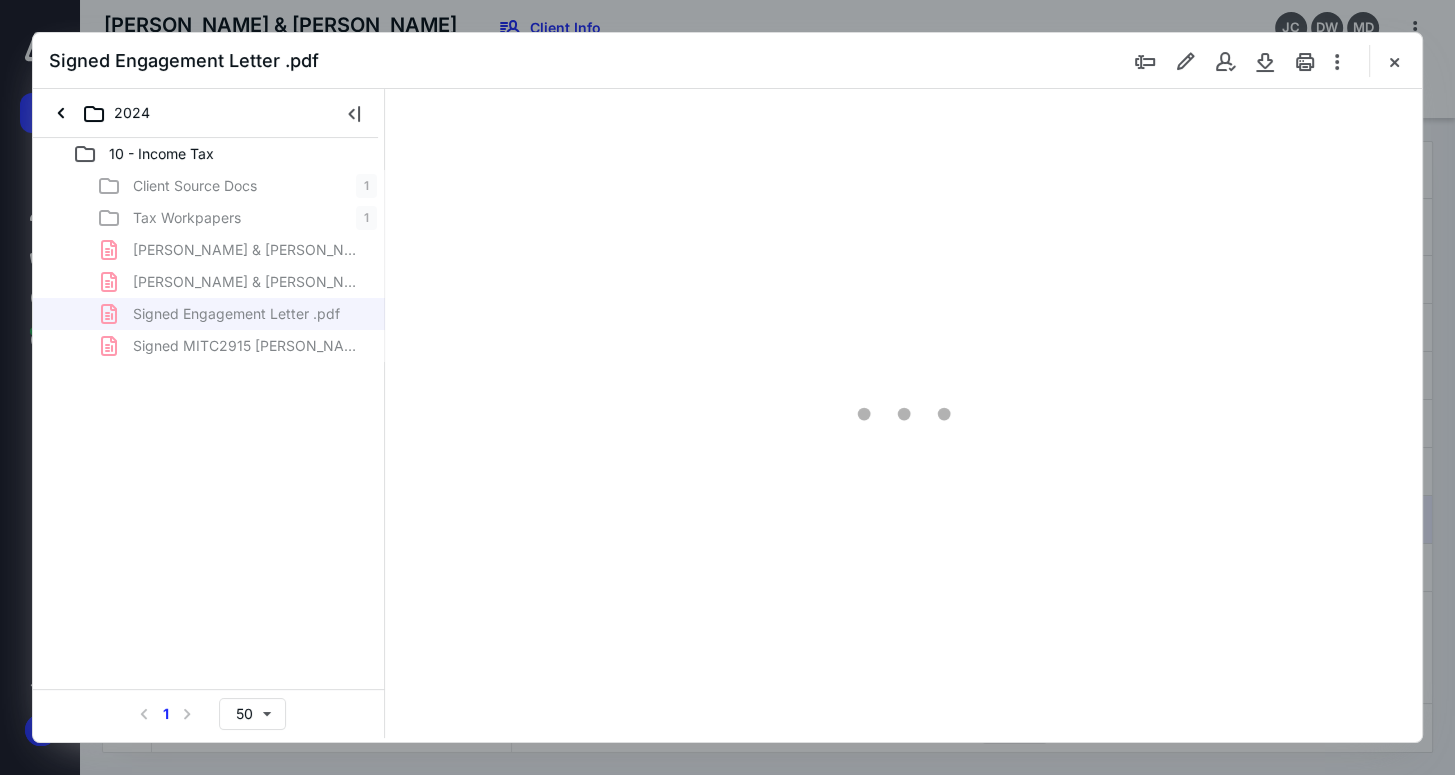scroll, scrollTop: 0, scrollLeft: 0, axis: both 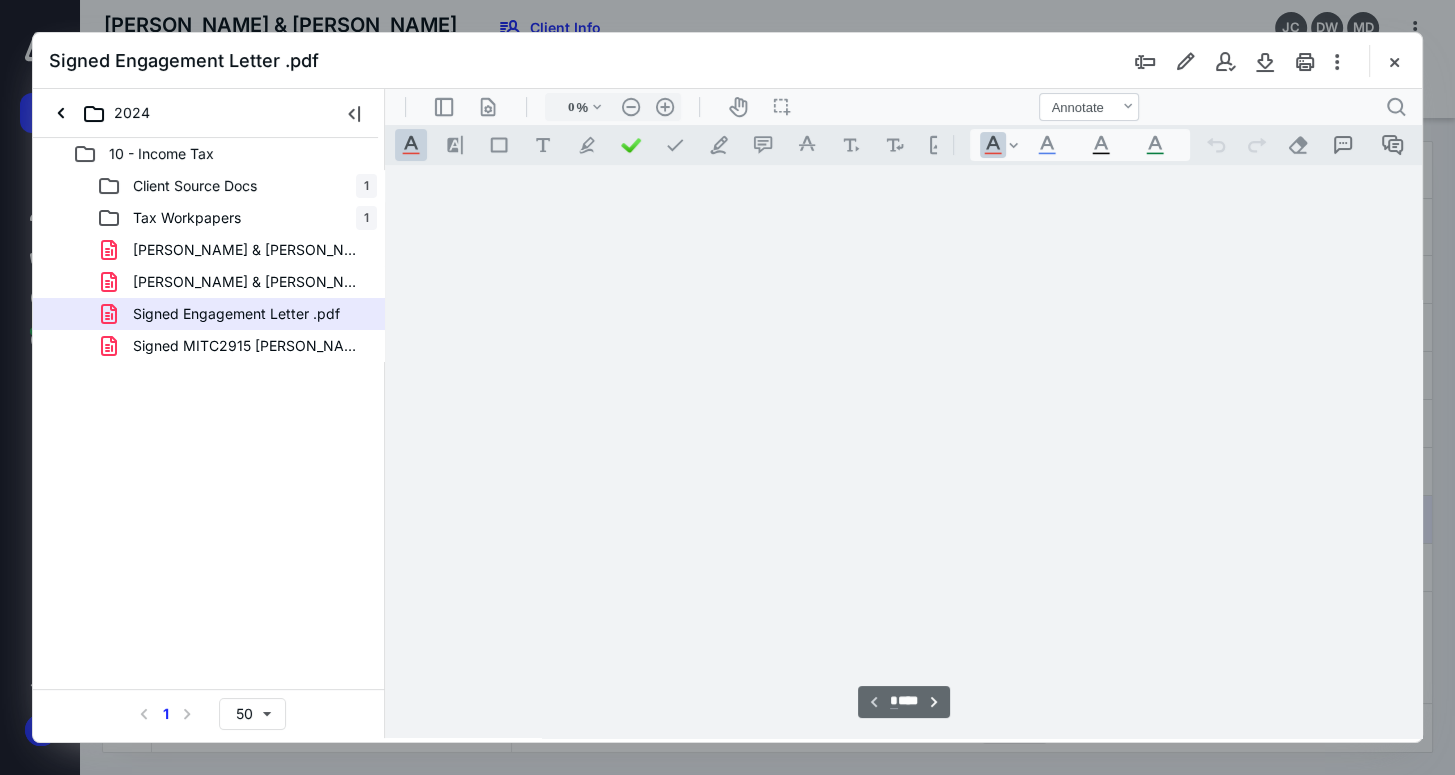 type on "166" 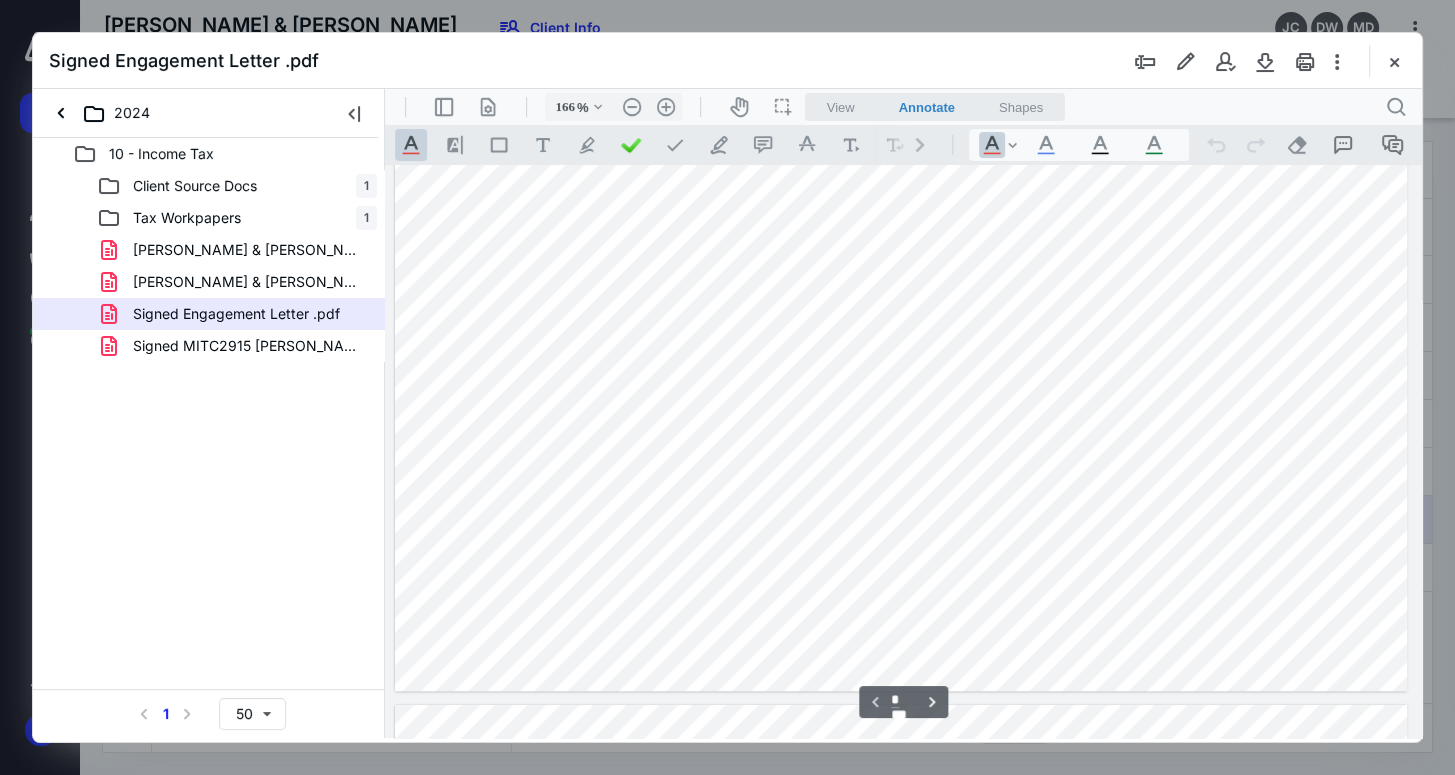 scroll, scrollTop: 775, scrollLeft: 0, axis: vertical 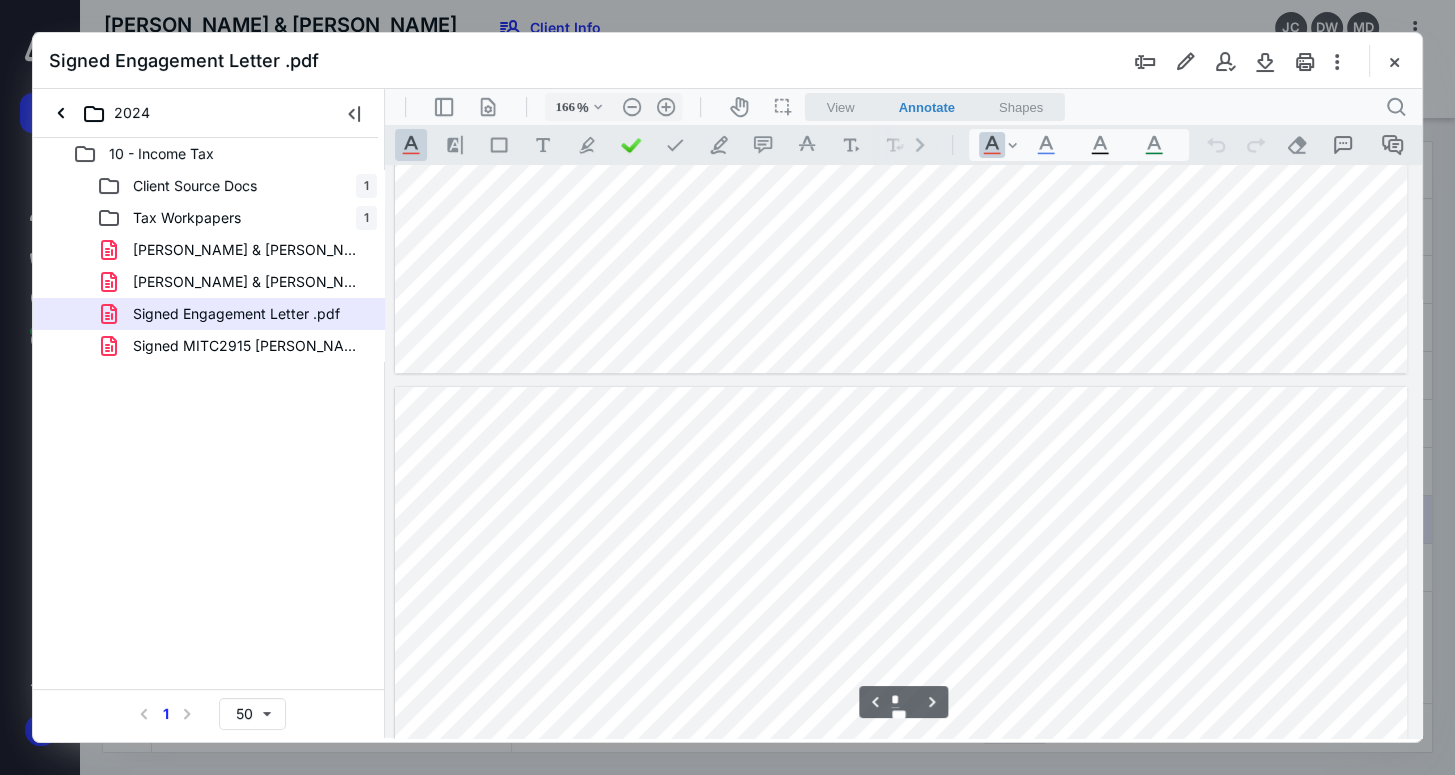 type on "*" 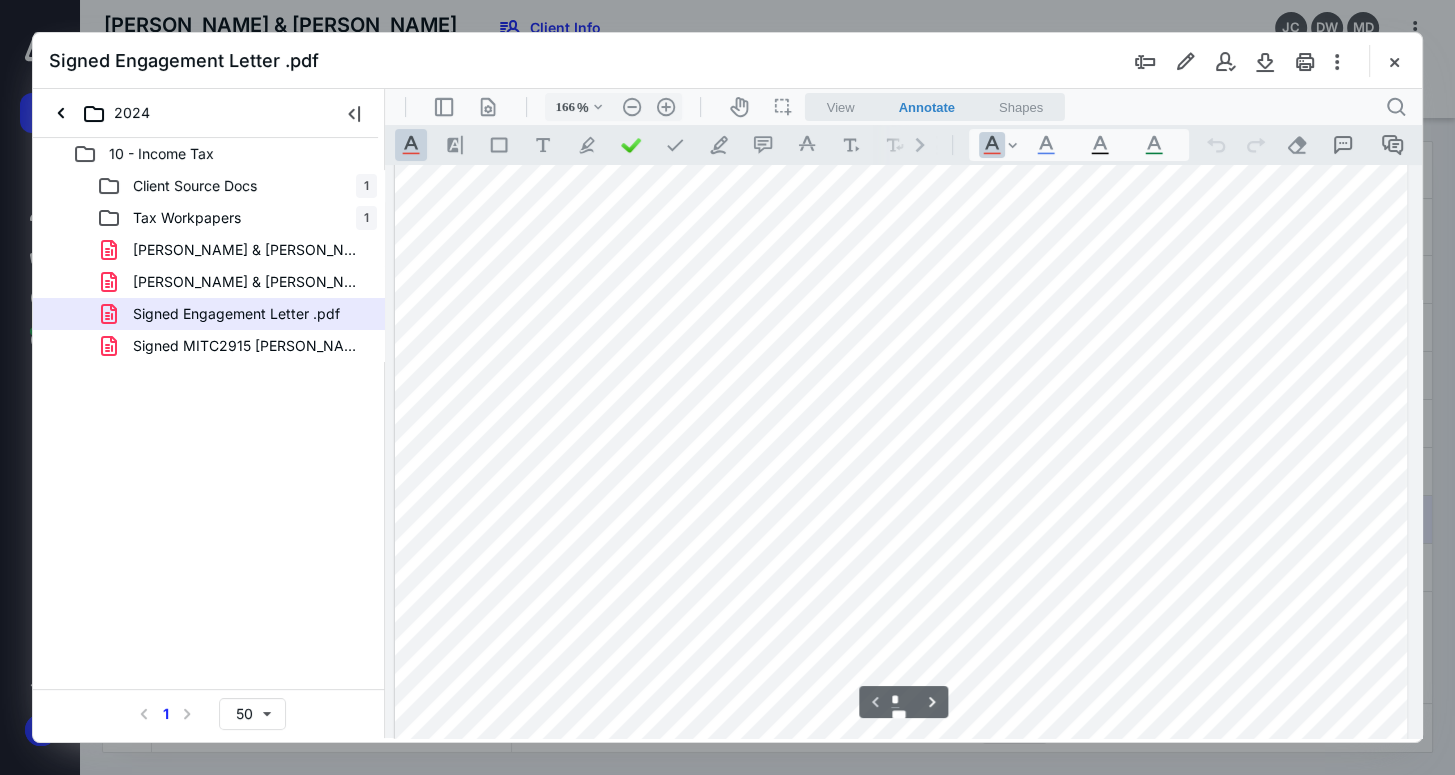 scroll, scrollTop: 167, scrollLeft: 0, axis: vertical 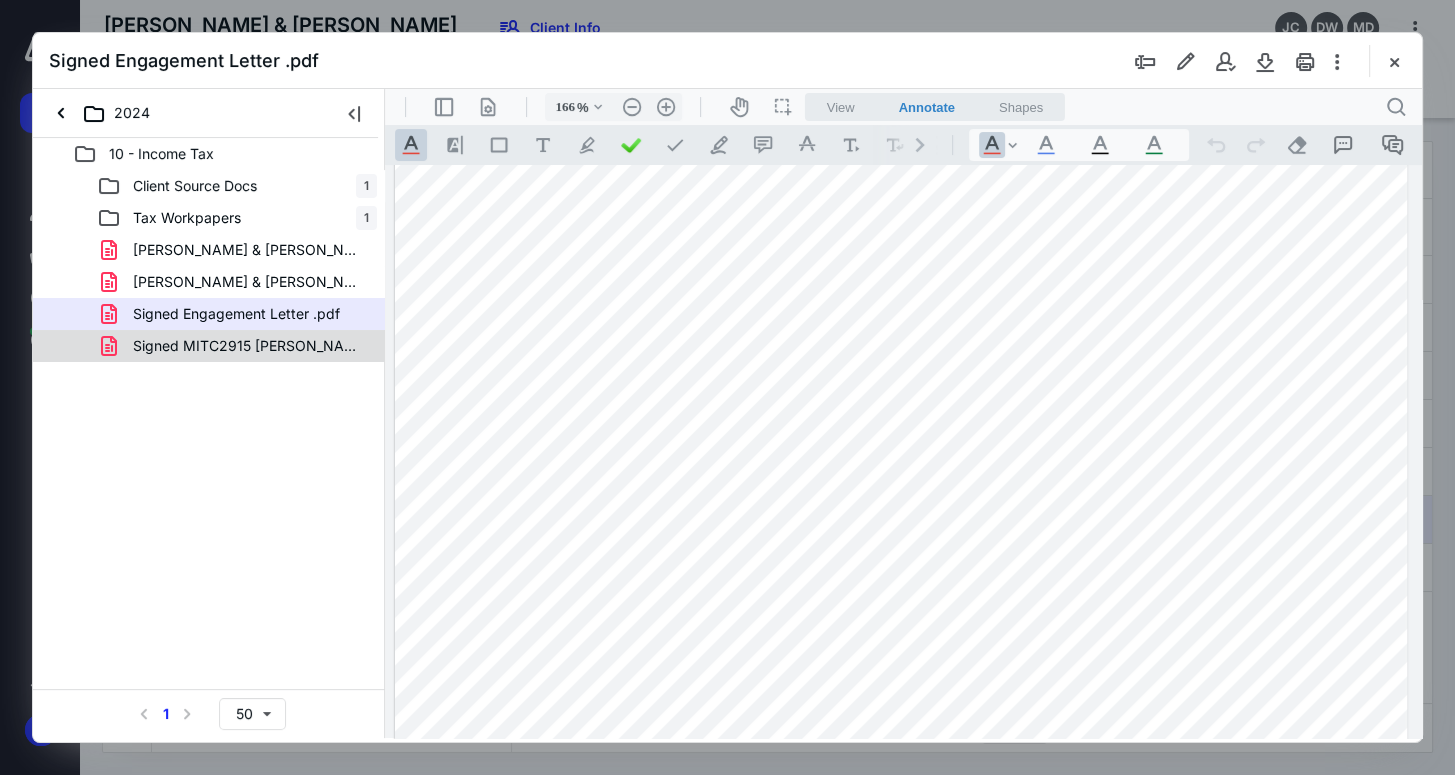 click on "Signed MITC2915 [PERSON_NAME] & [PERSON_NAME]pdf" at bounding box center [249, 346] 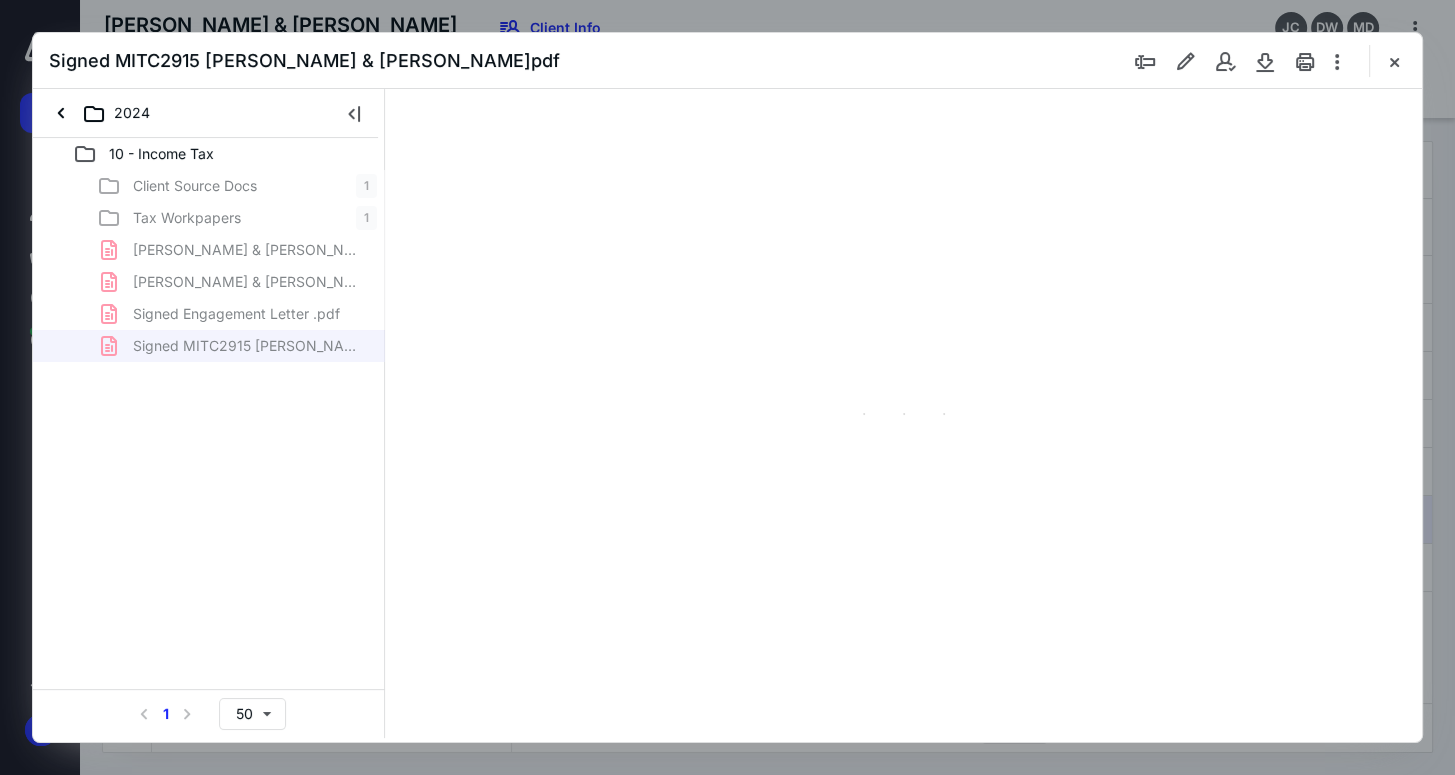 type on "166" 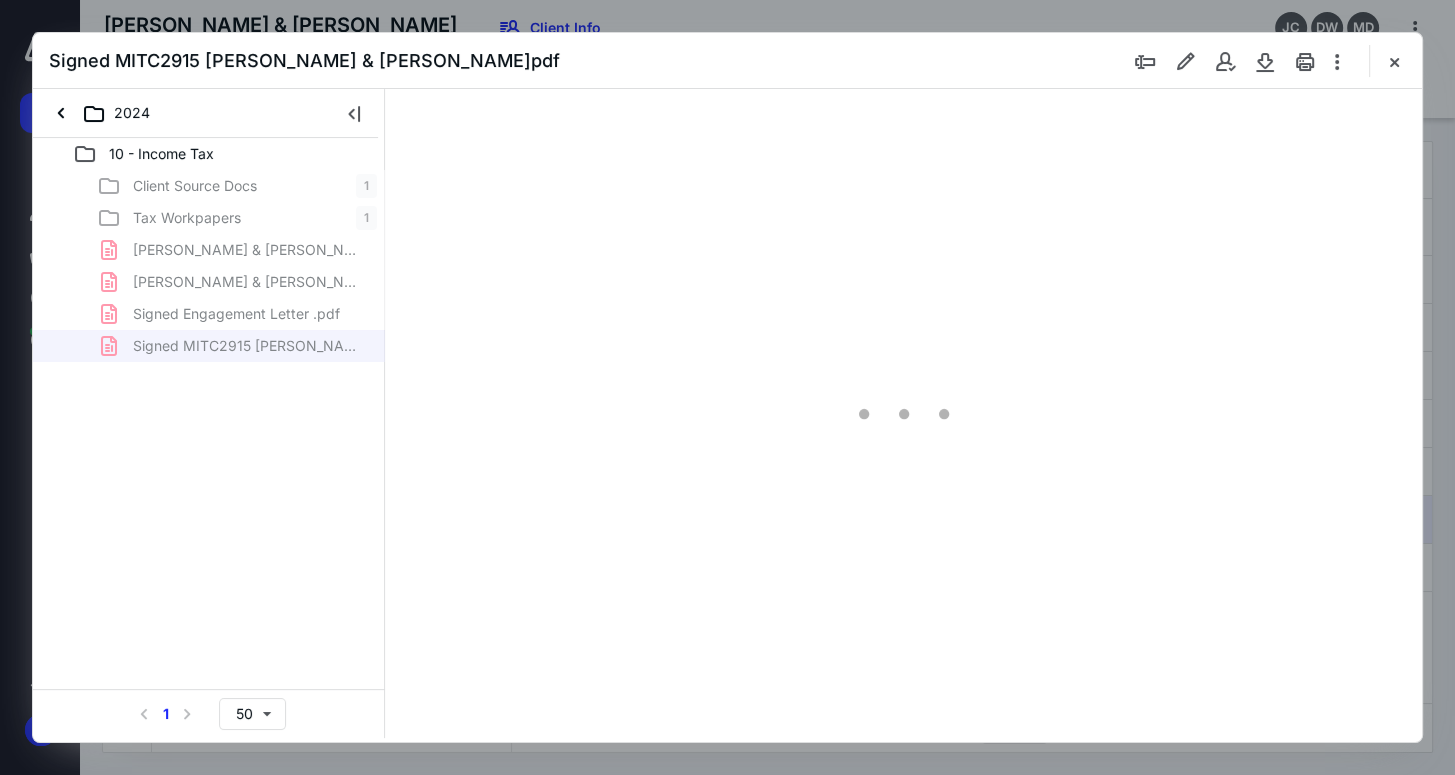 scroll, scrollTop: 82, scrollLeft: 0, axis: vertical 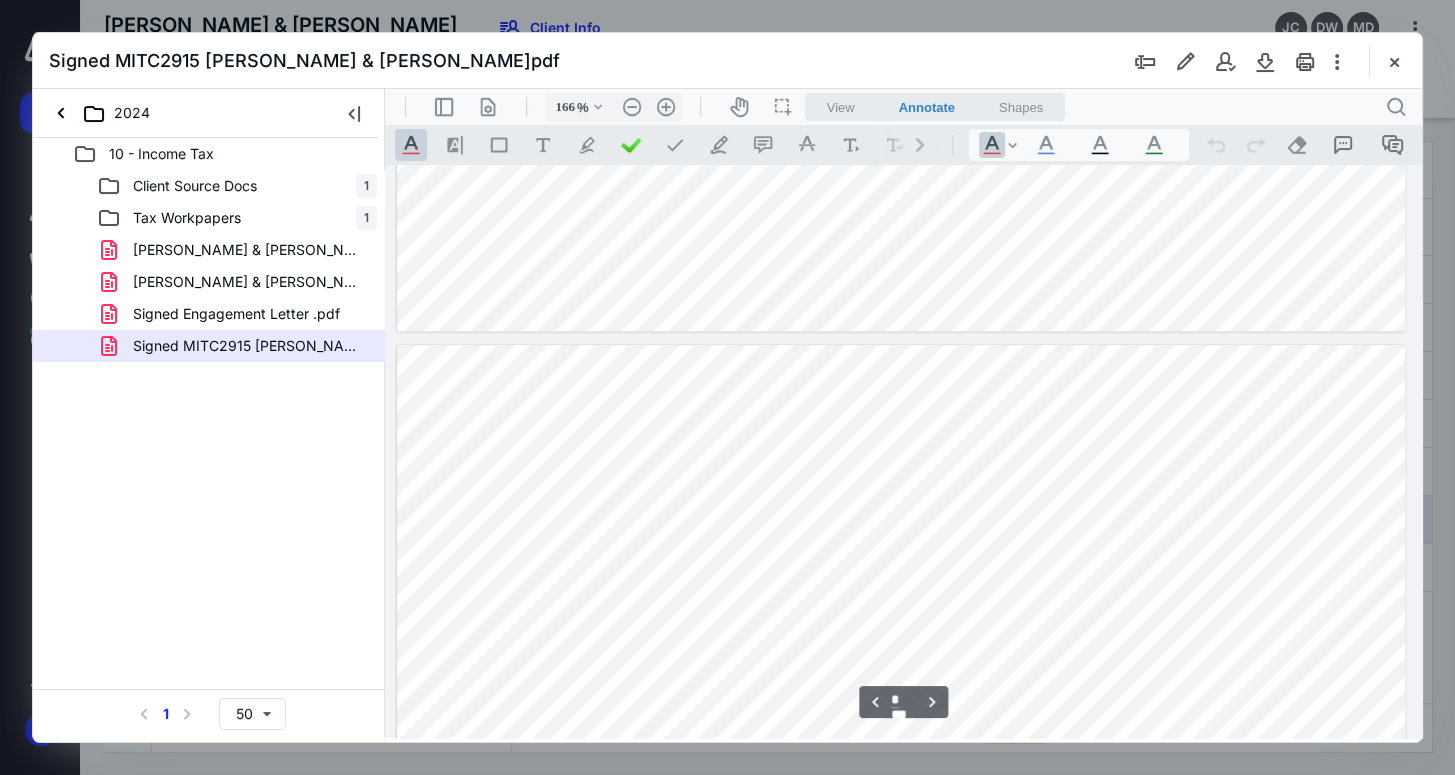 type on "*" 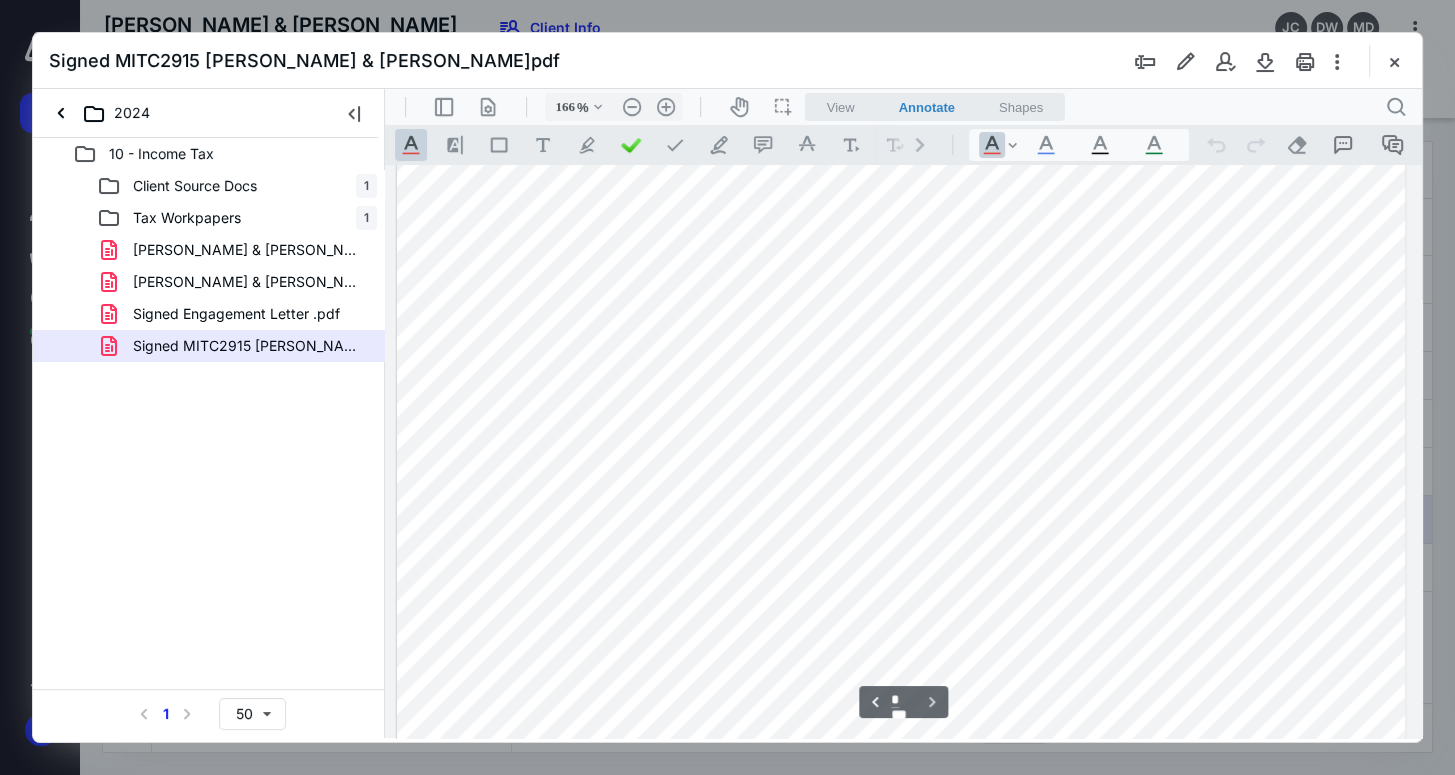 scroll, scrollTop: 3404, scrollLeft: 0, axis: vertical 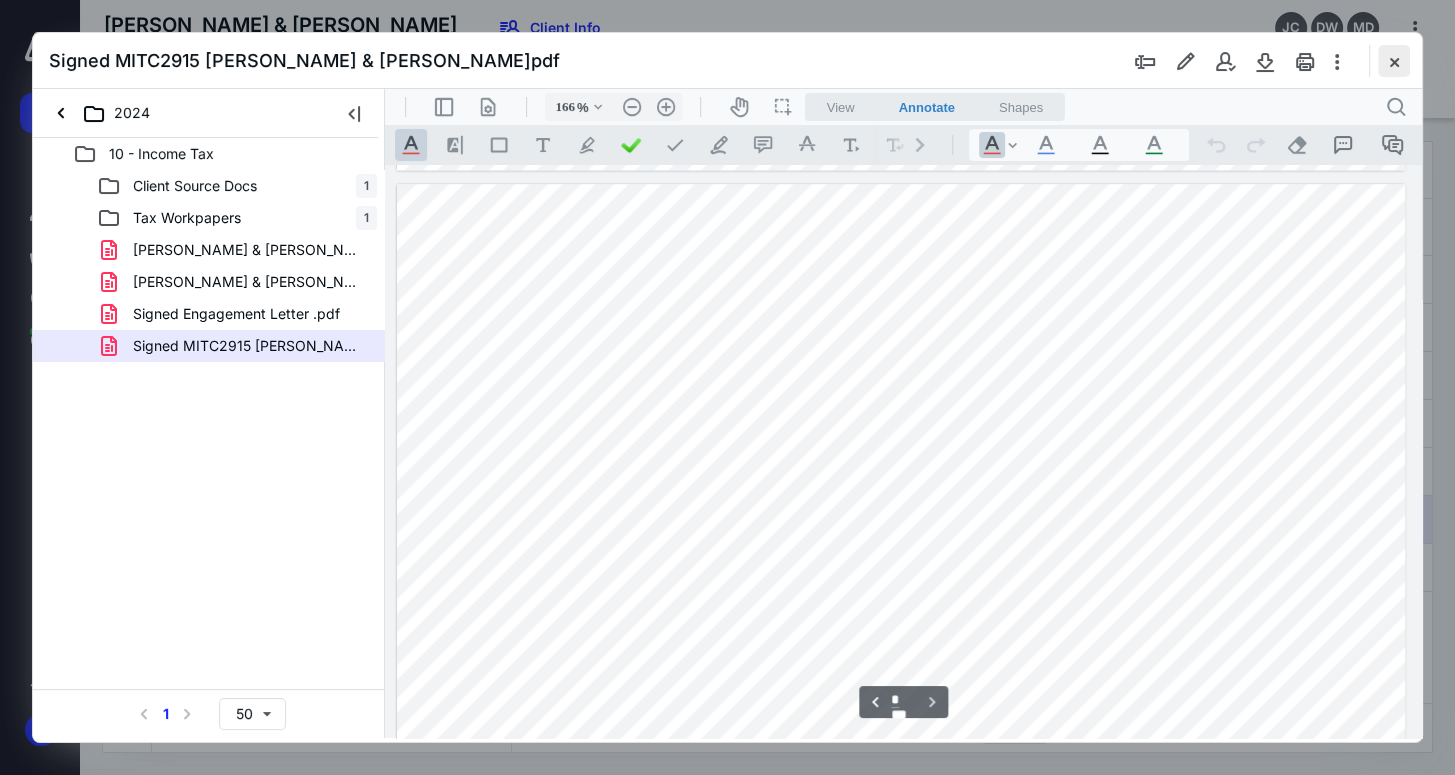 click at bounding box center [1394, 61] 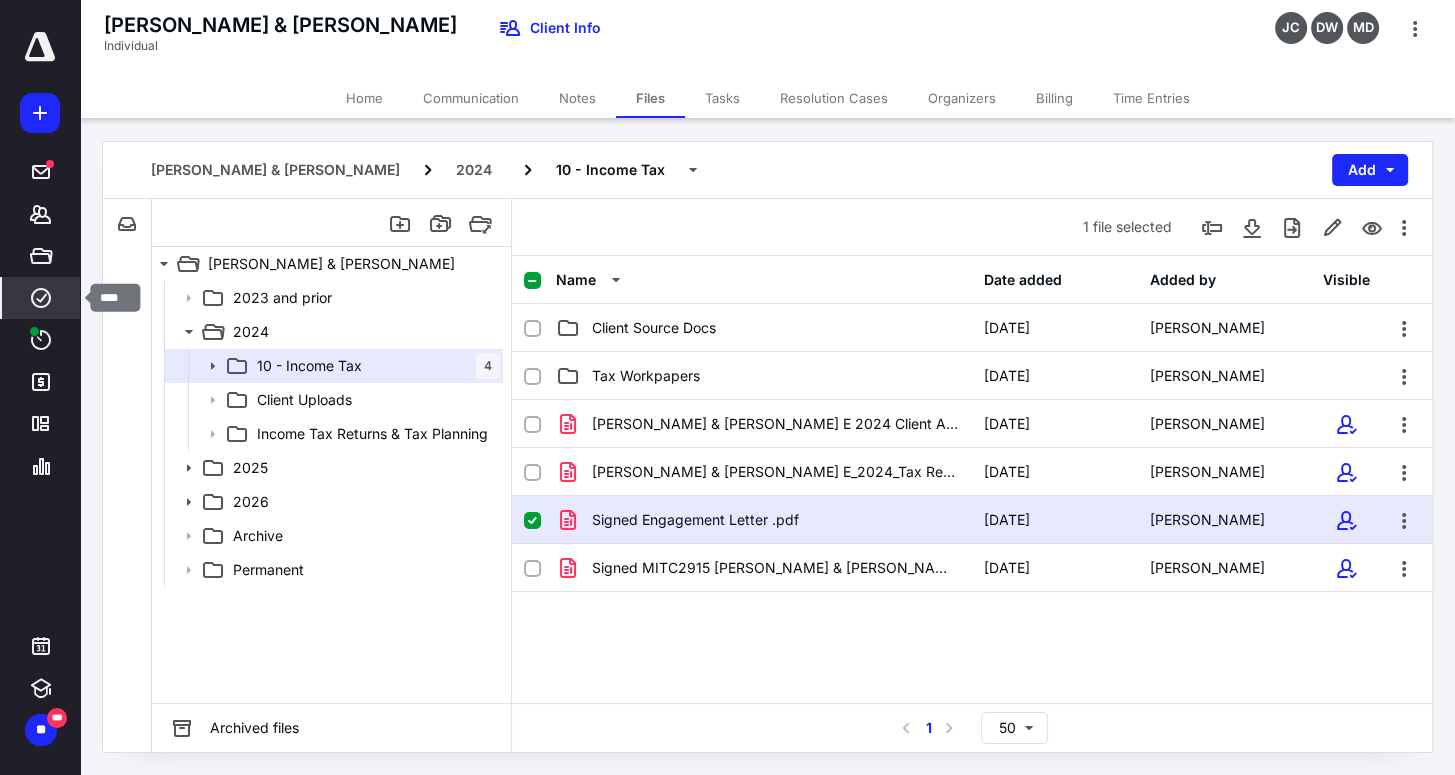click 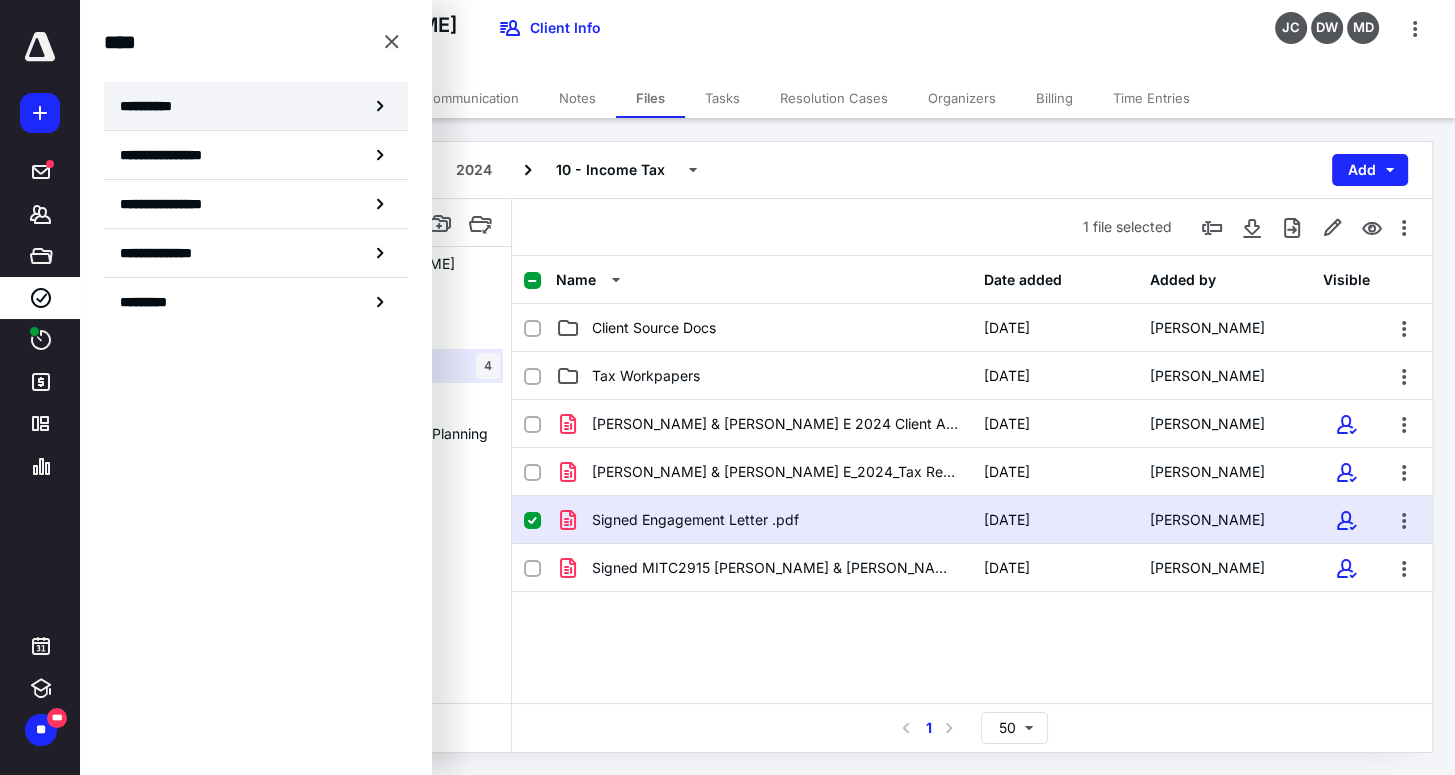 click on "**********" at bounding box center (256, 106) 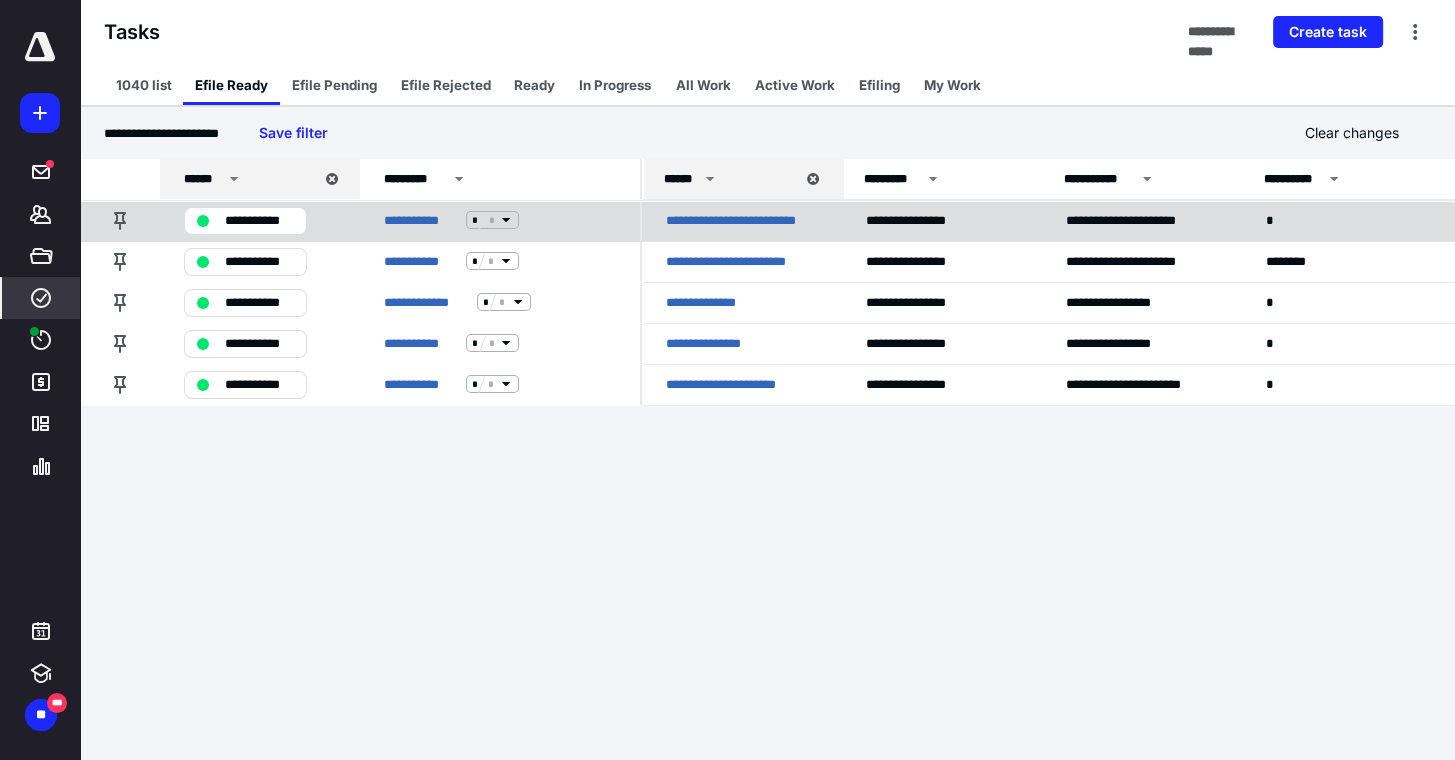 click on "**********" at bounding box center [245, 221] 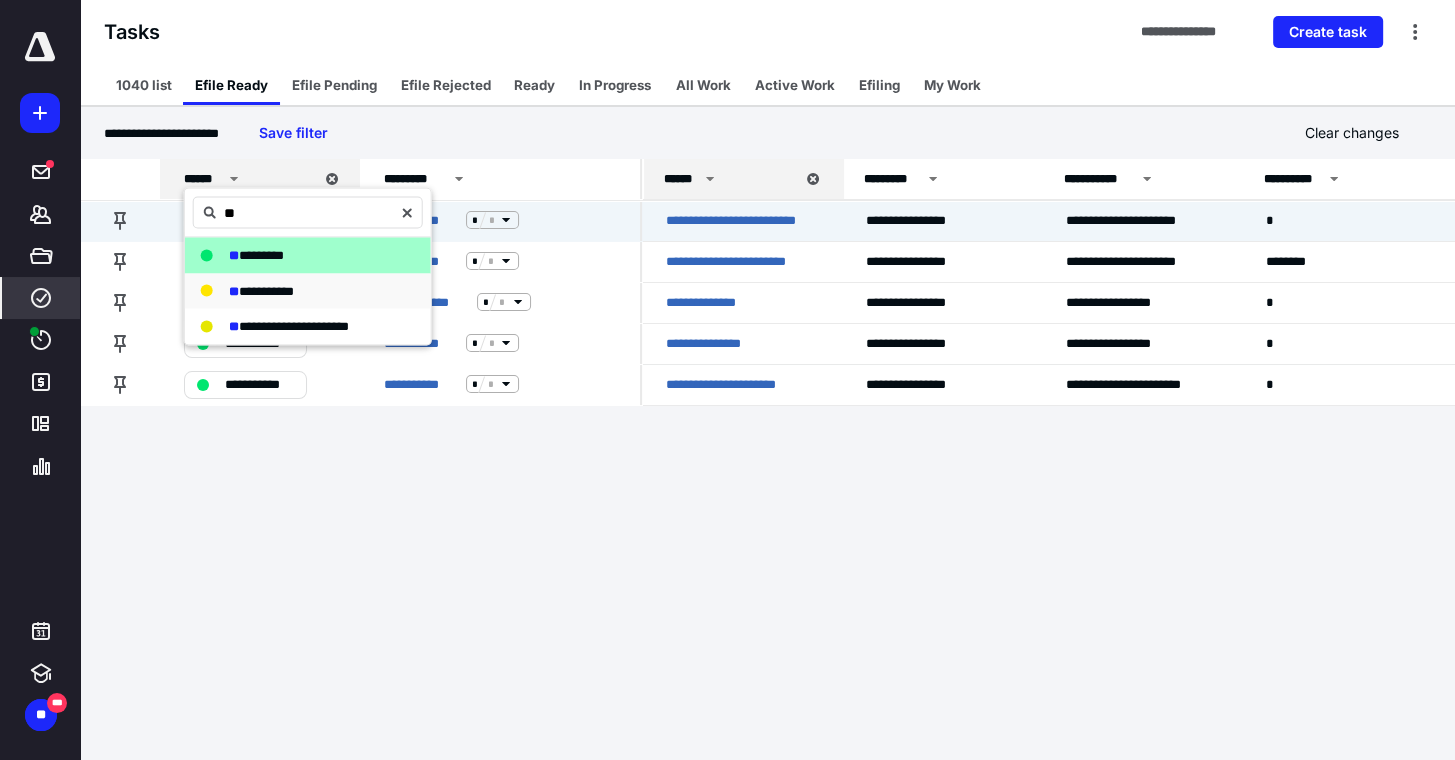 type on "**" 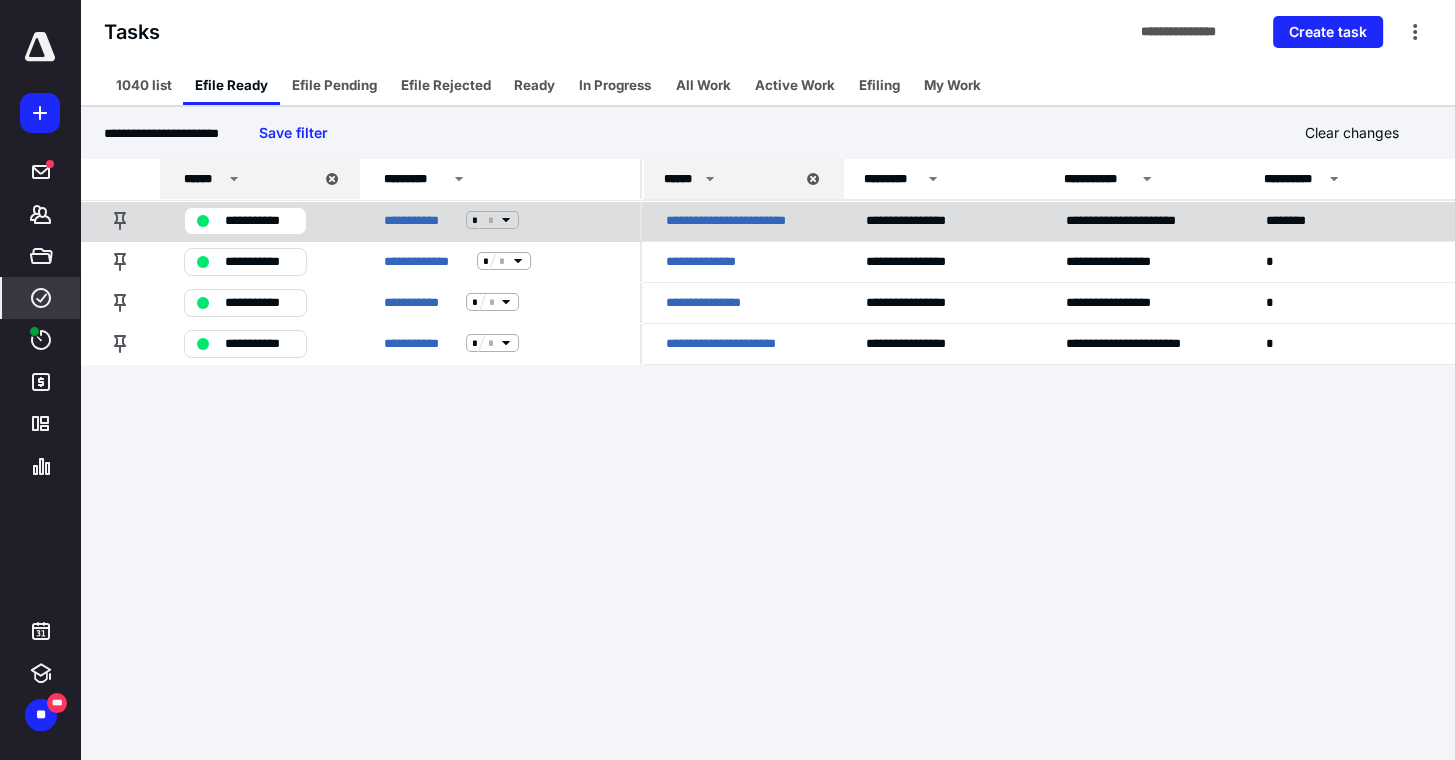 click on "**********" at bounding box center (737, 220) 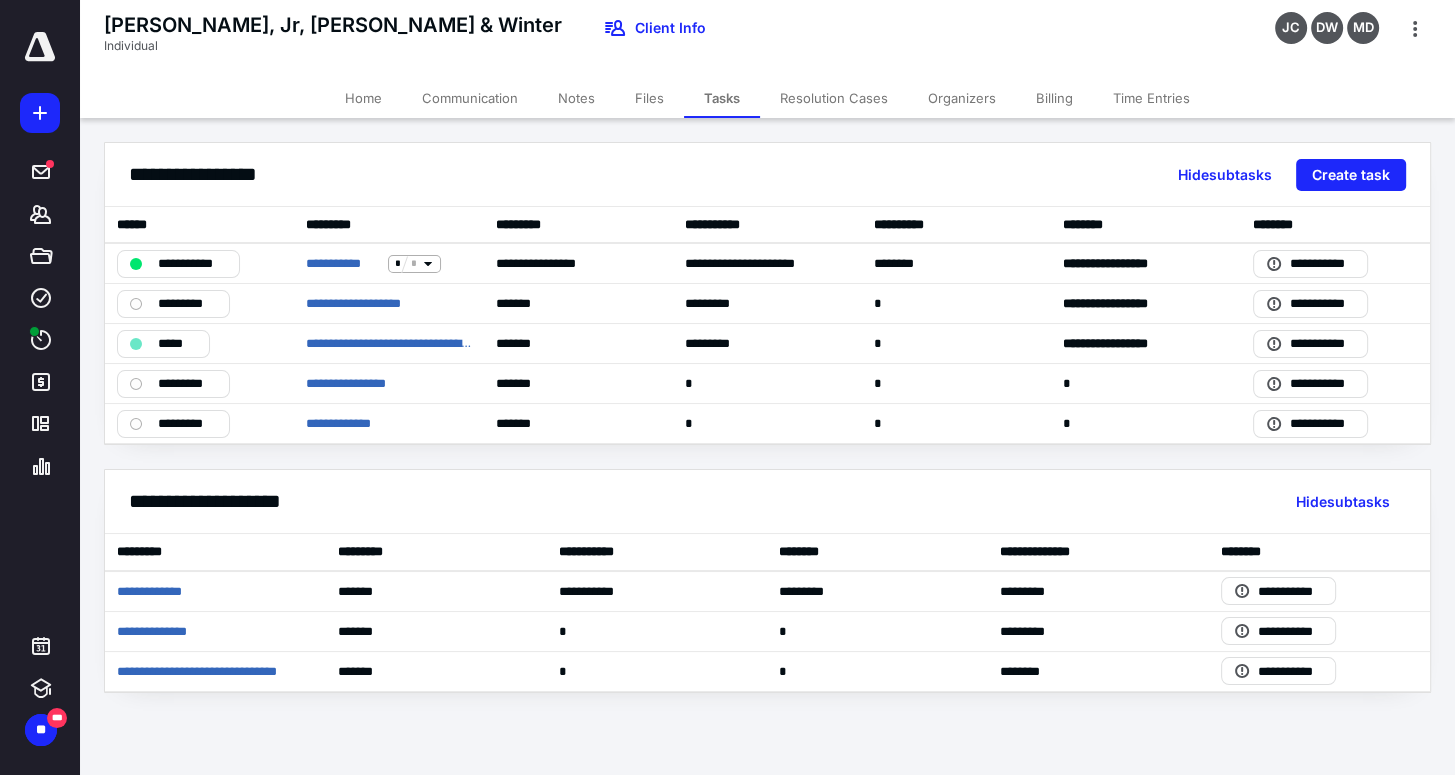 click on "Files" at bounding box center (649, 98) 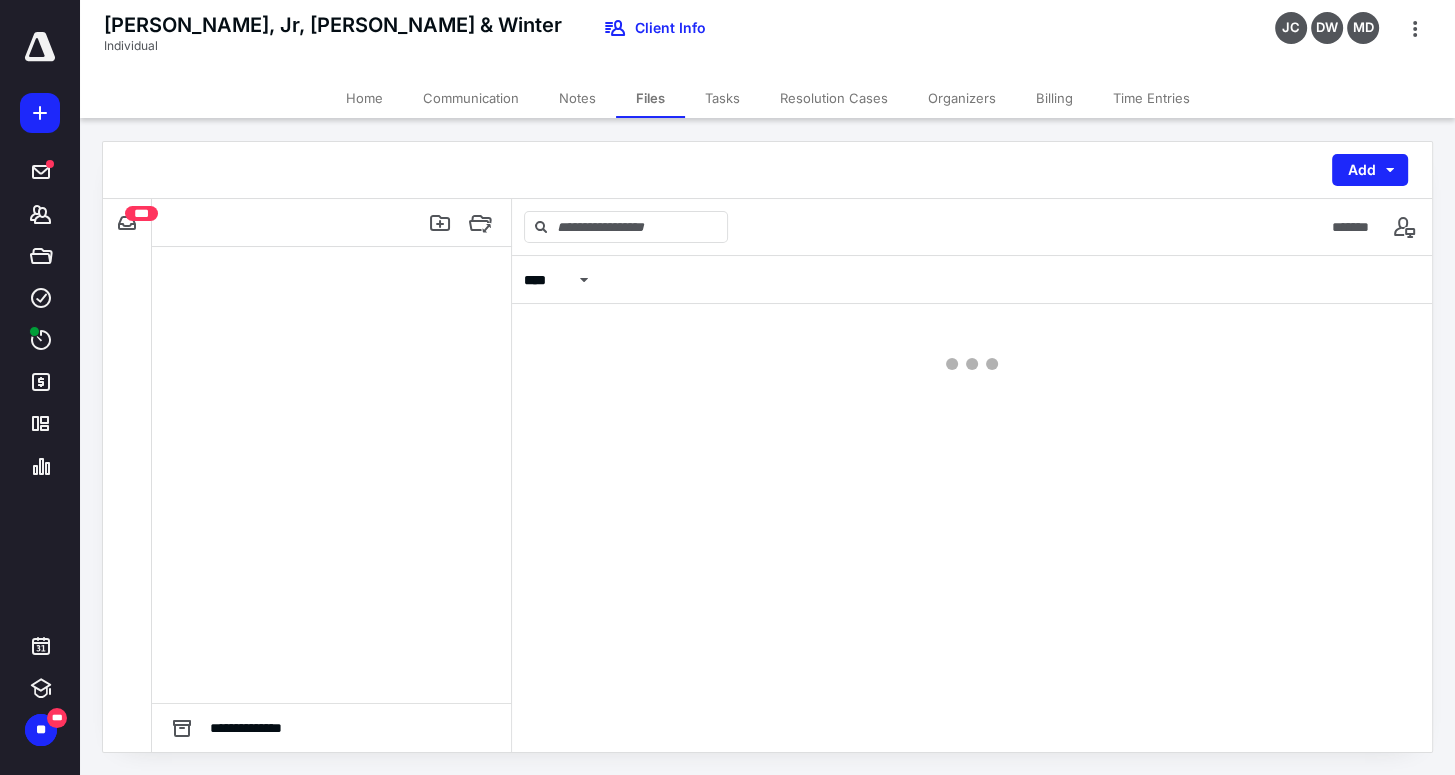 click on "Files" at bounding box center (650, 98) 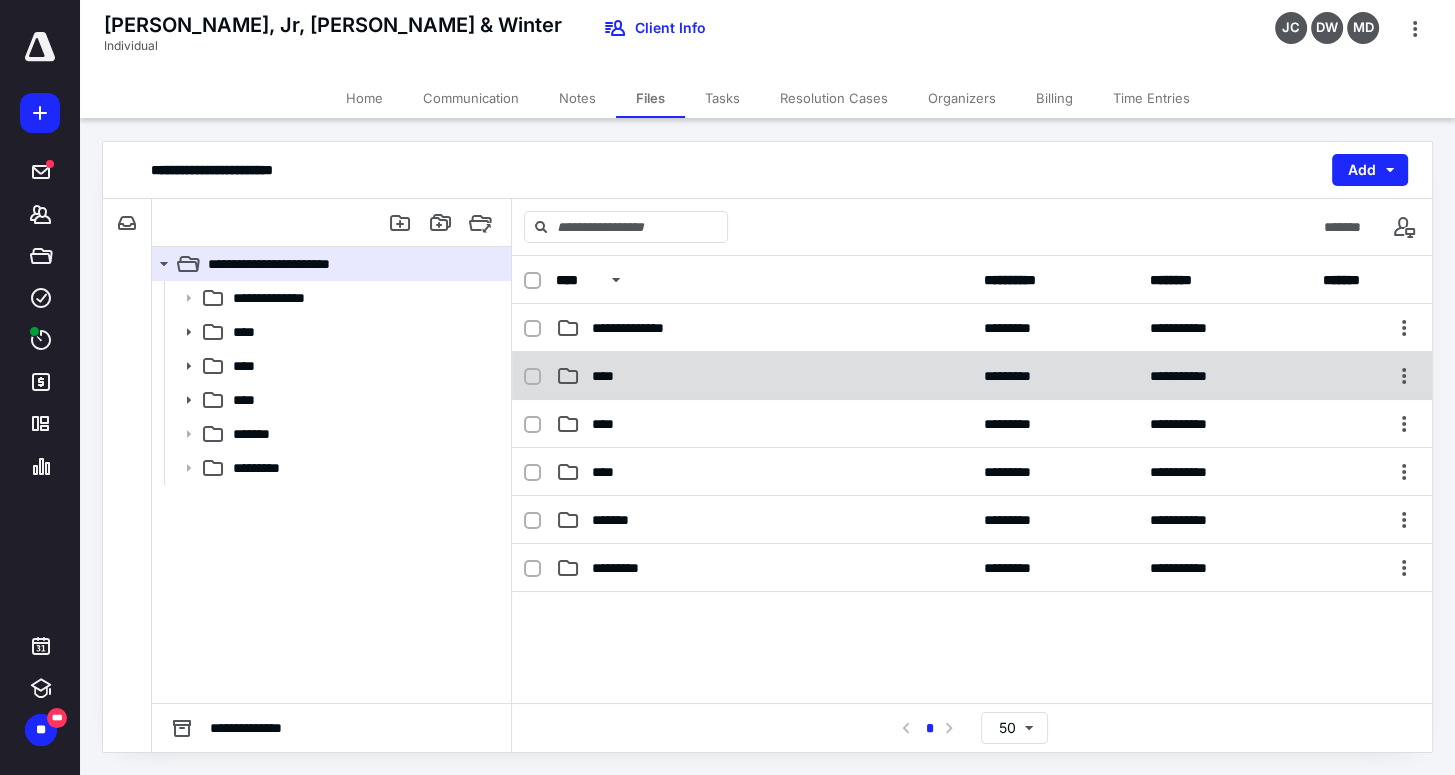 click on "****" at bounding box center [609, 376] 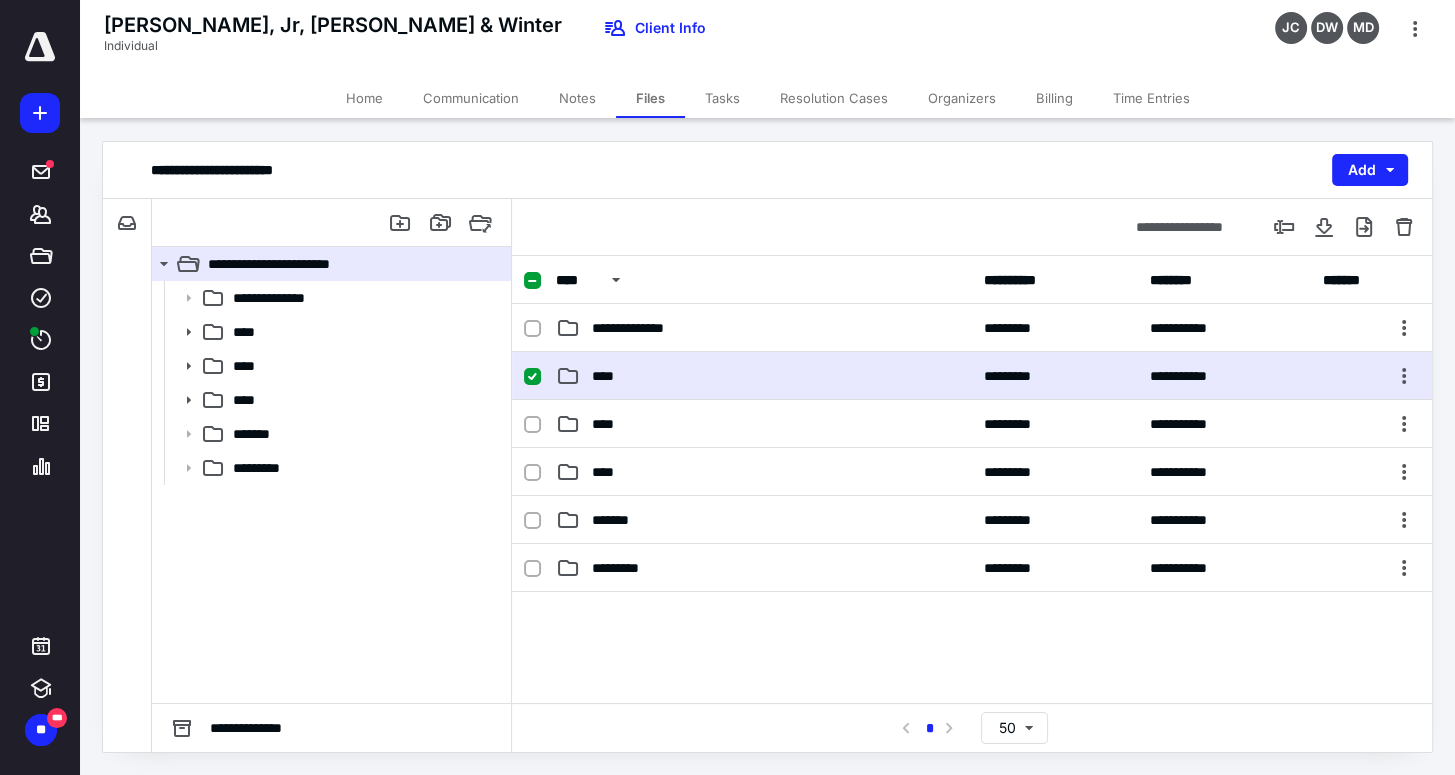 click on "****" at bounding box center [609, 376] 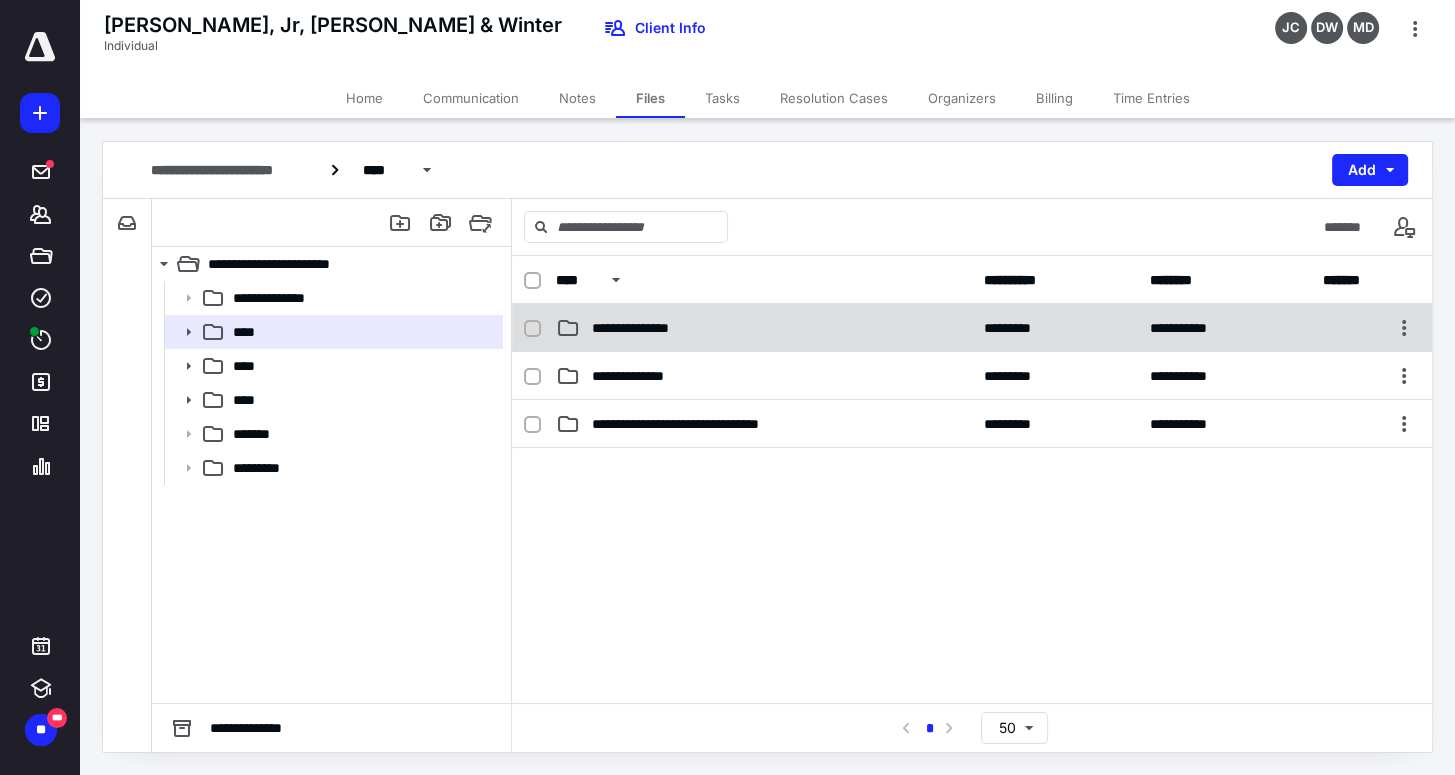 click on "**********" at bounding box center [644, 328] 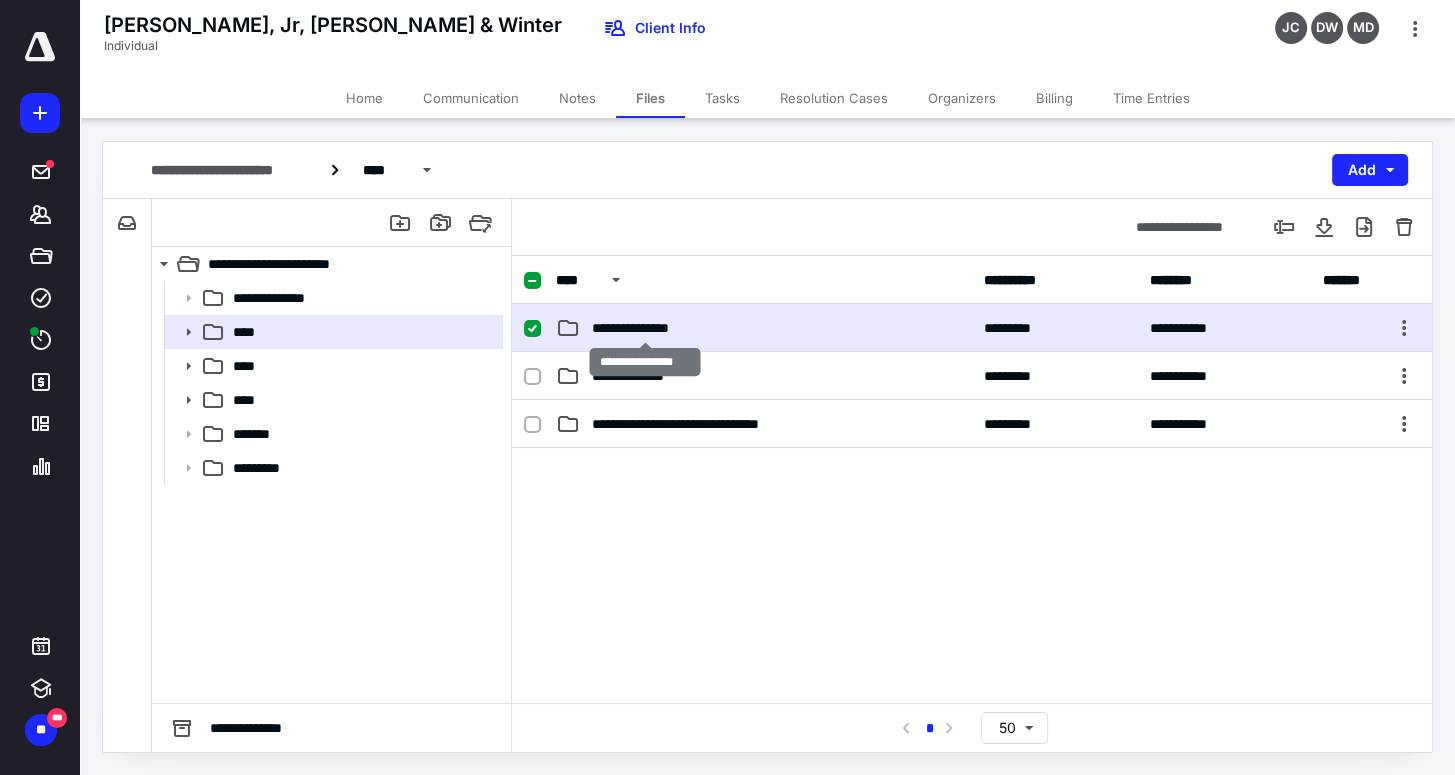 click on "**********" at bounding box center (644, 328) 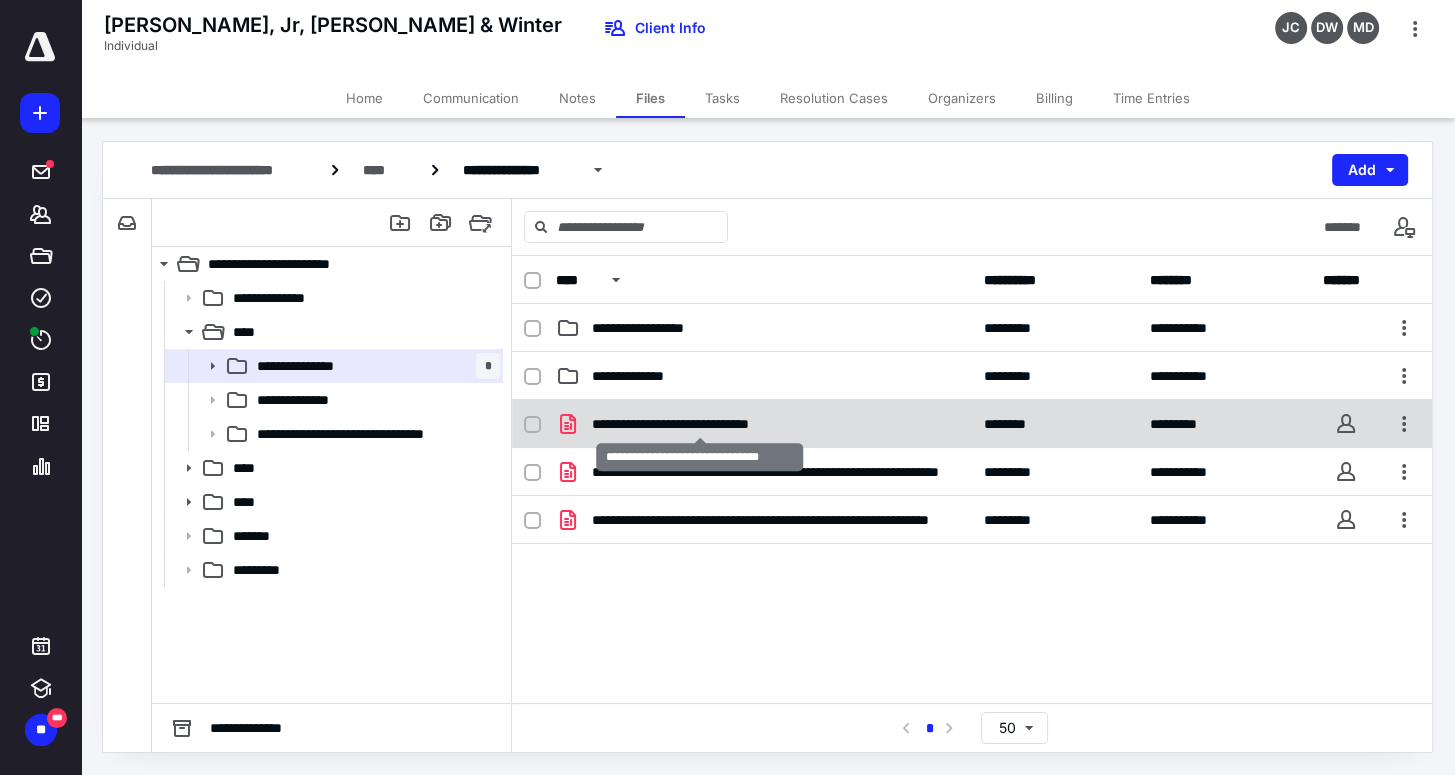 click on "**********" at bounding box center [700, 424] 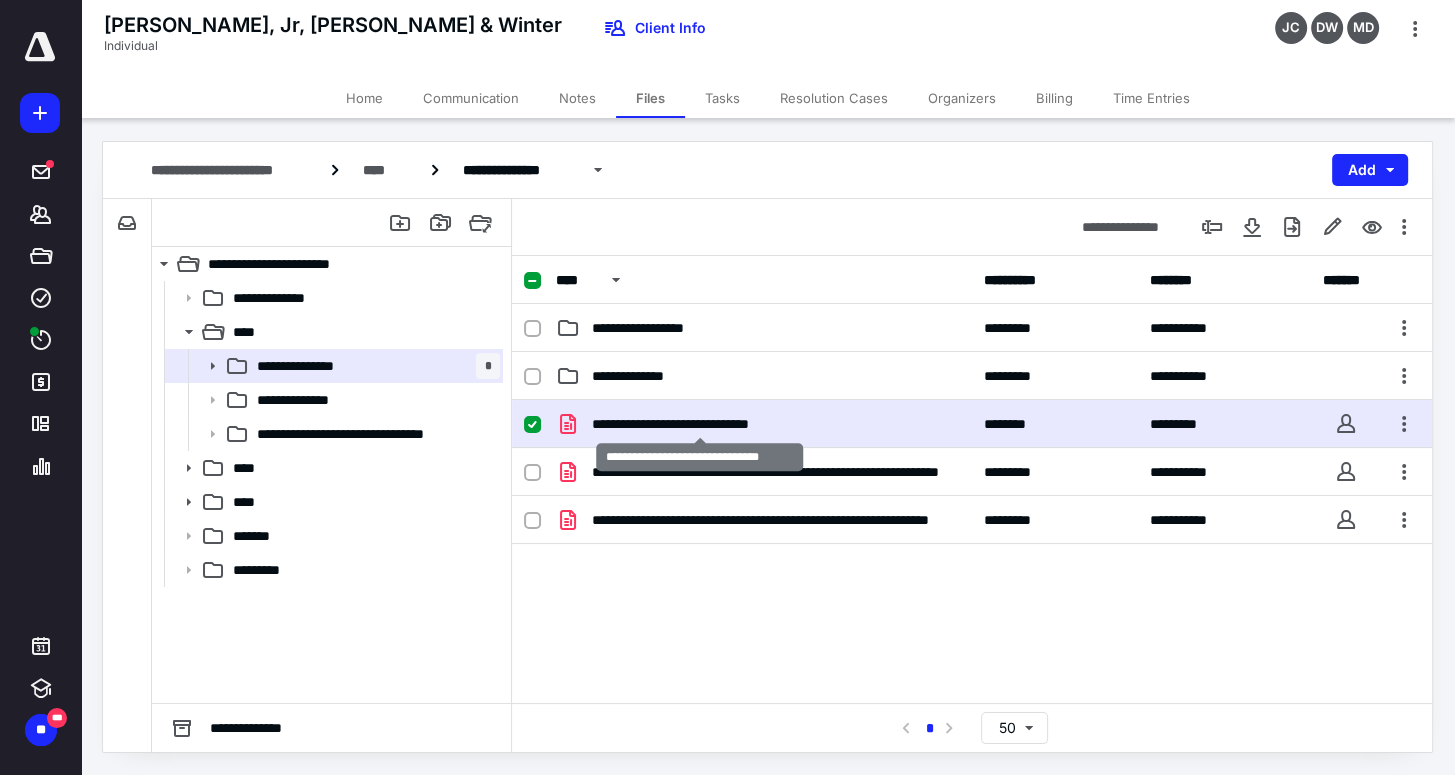 click on "**********" at bounding box center (700, 424) 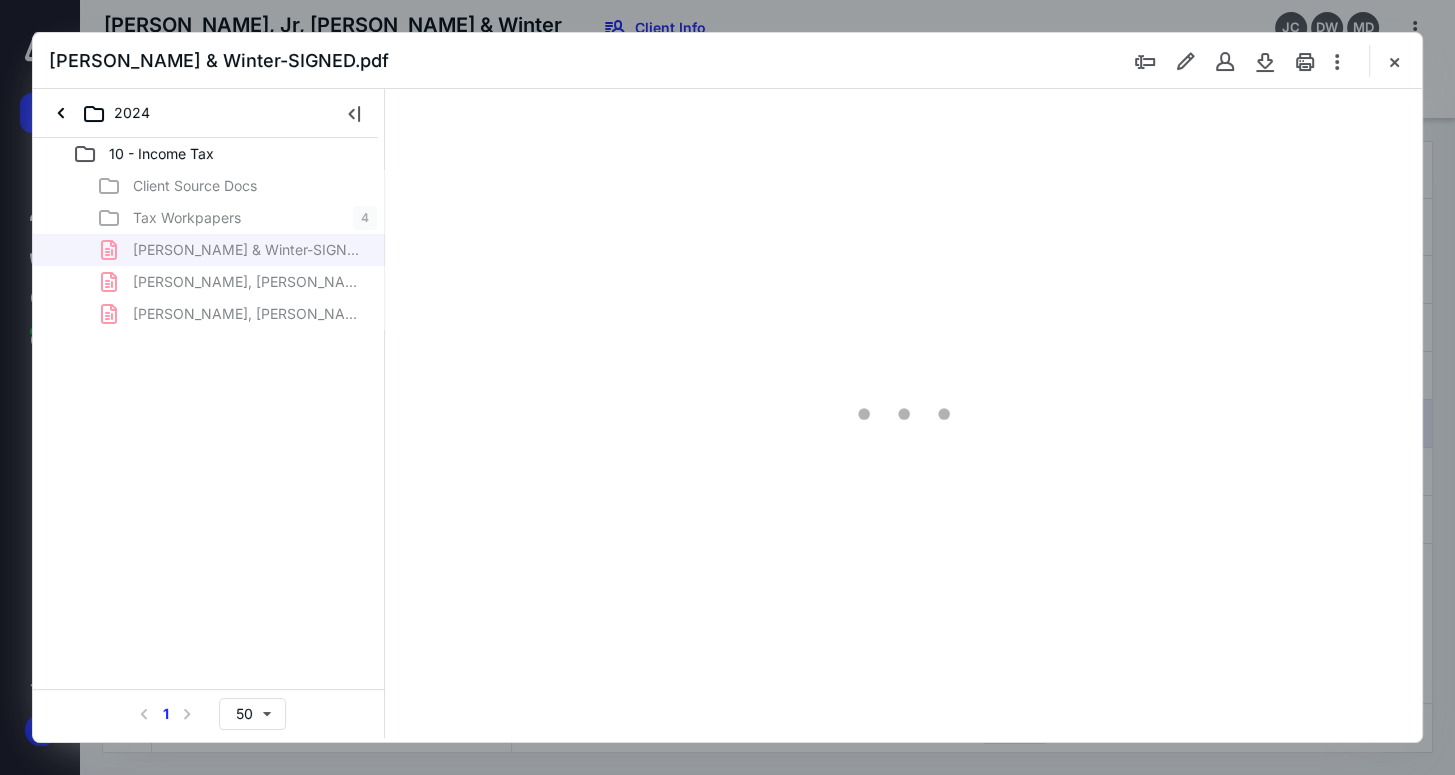 scroll, scrollTop: 0, scrollLeft: 0, axis: both 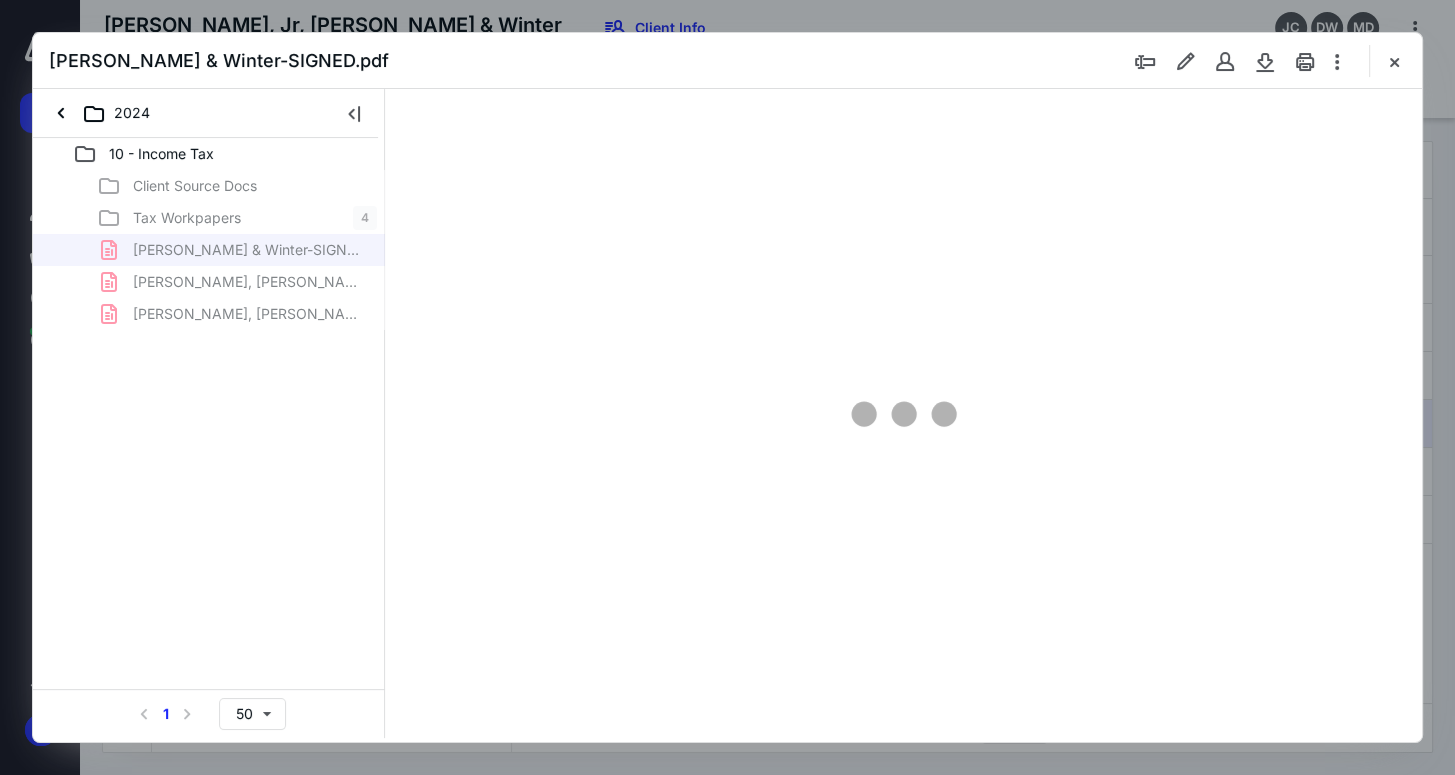 type on "166" 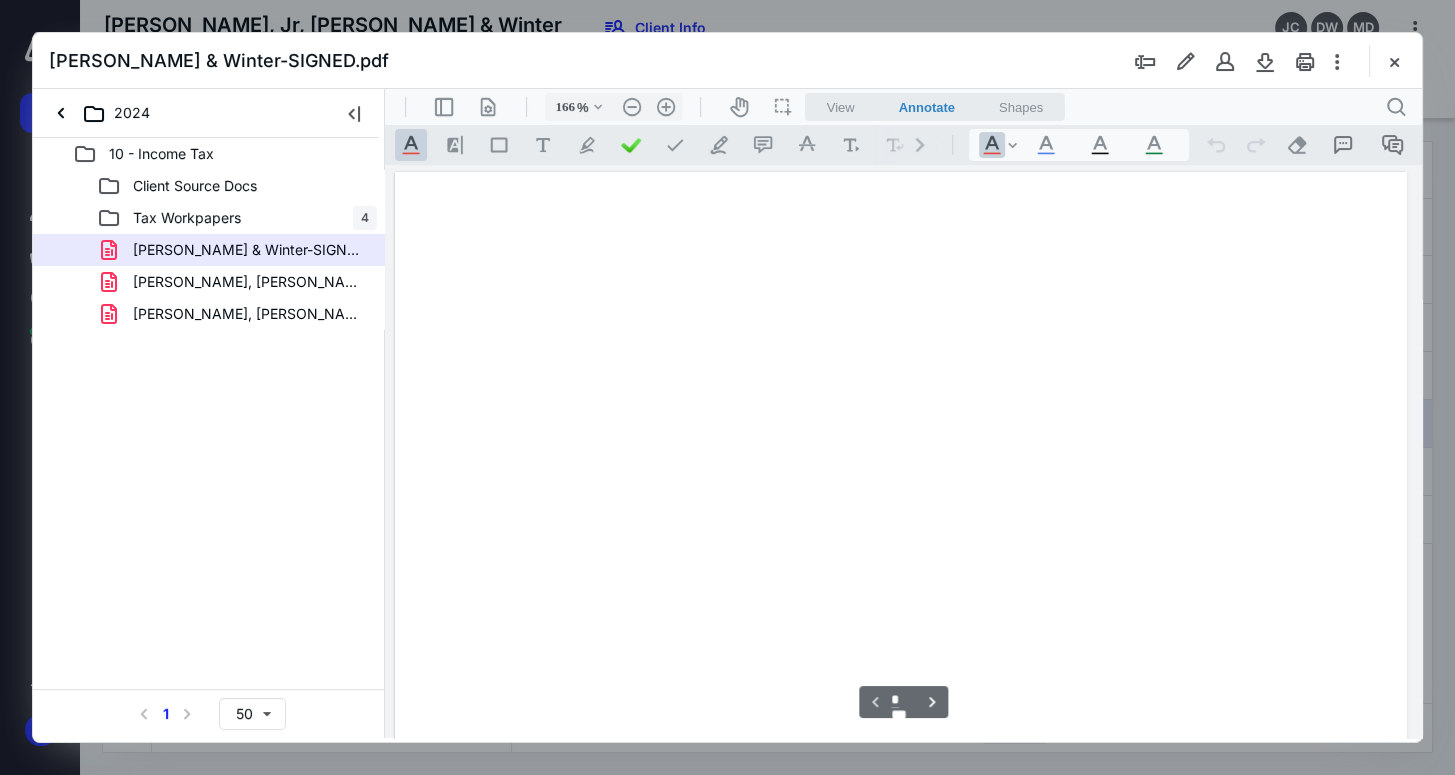 scroll, scrollTop: 82, scrollLeft: 0, axis: vertical 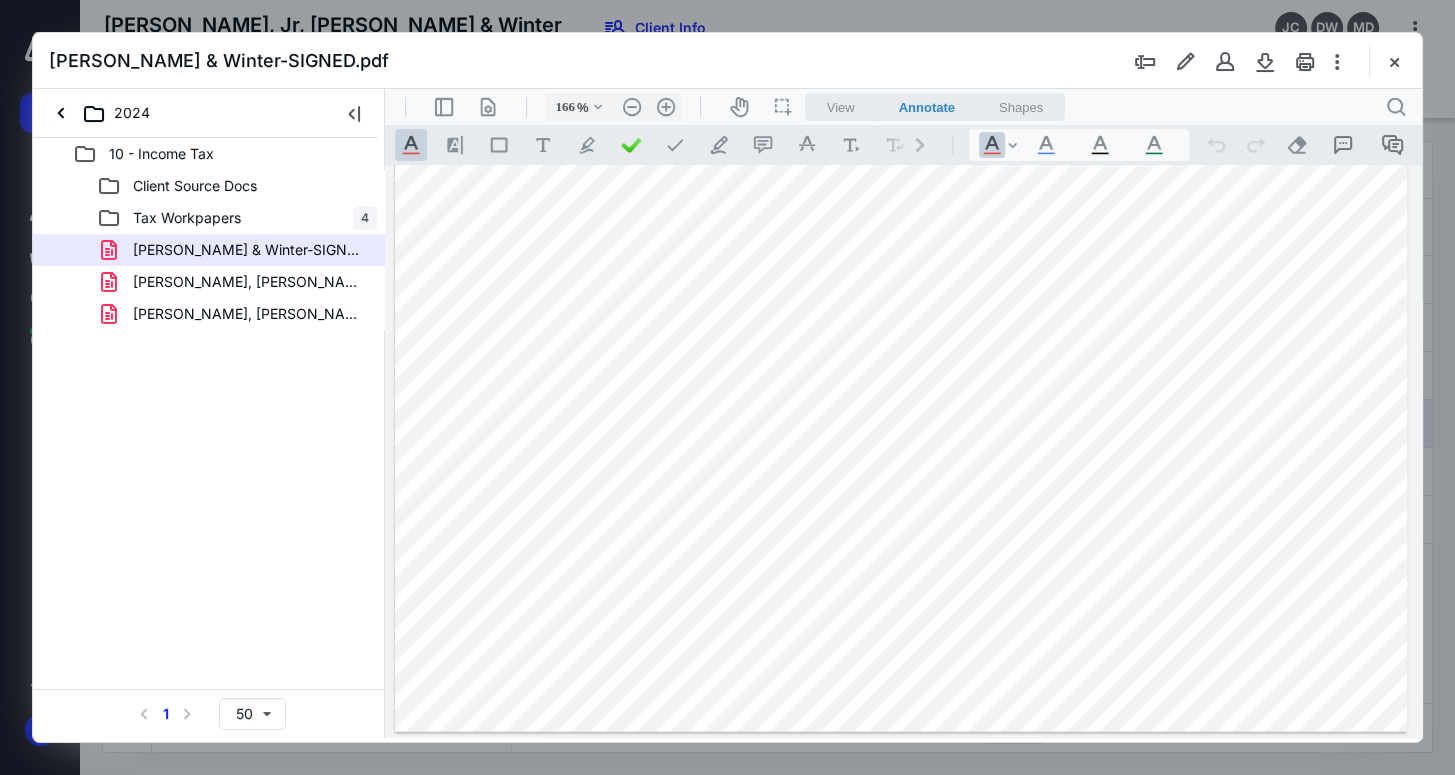 click on "**********" at bounding box center (901, -1247) 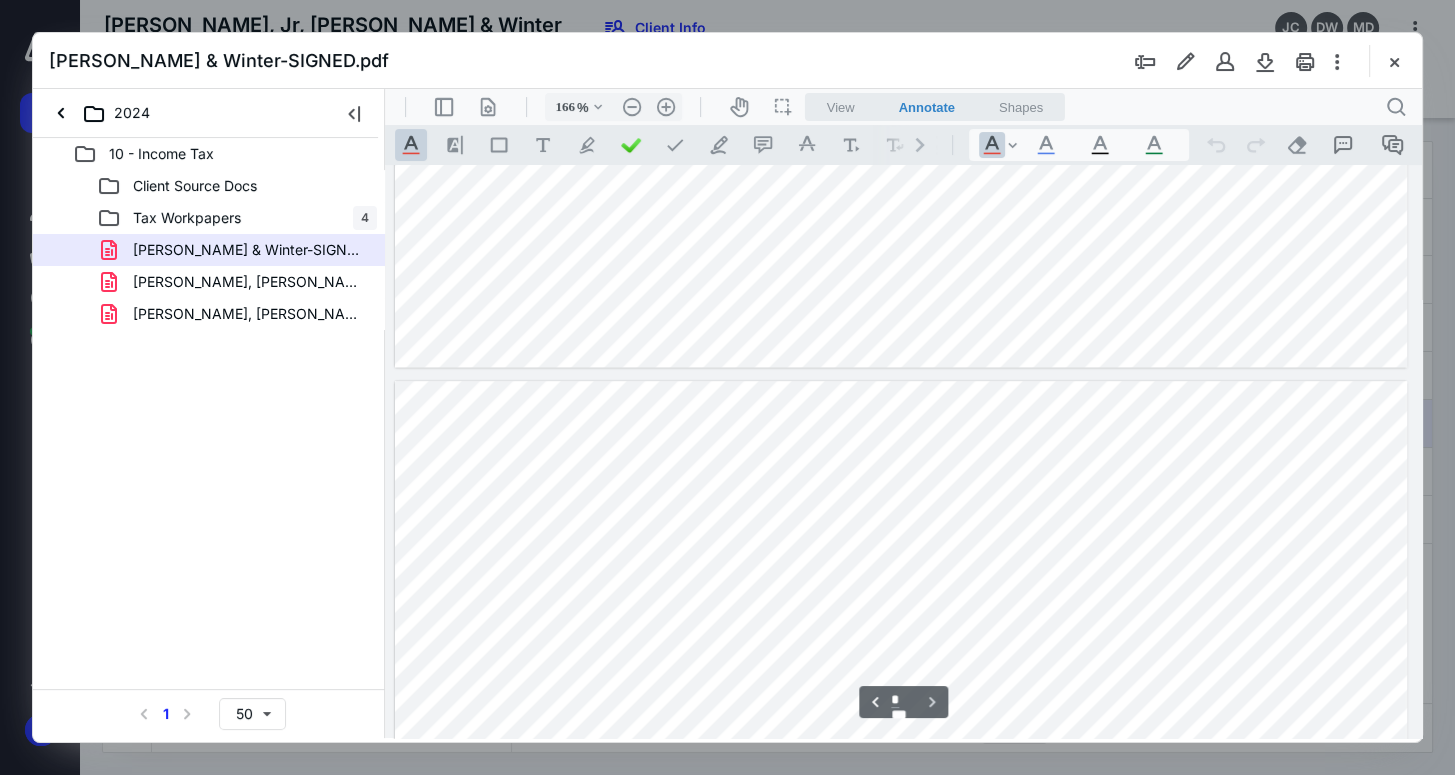 type on "*" 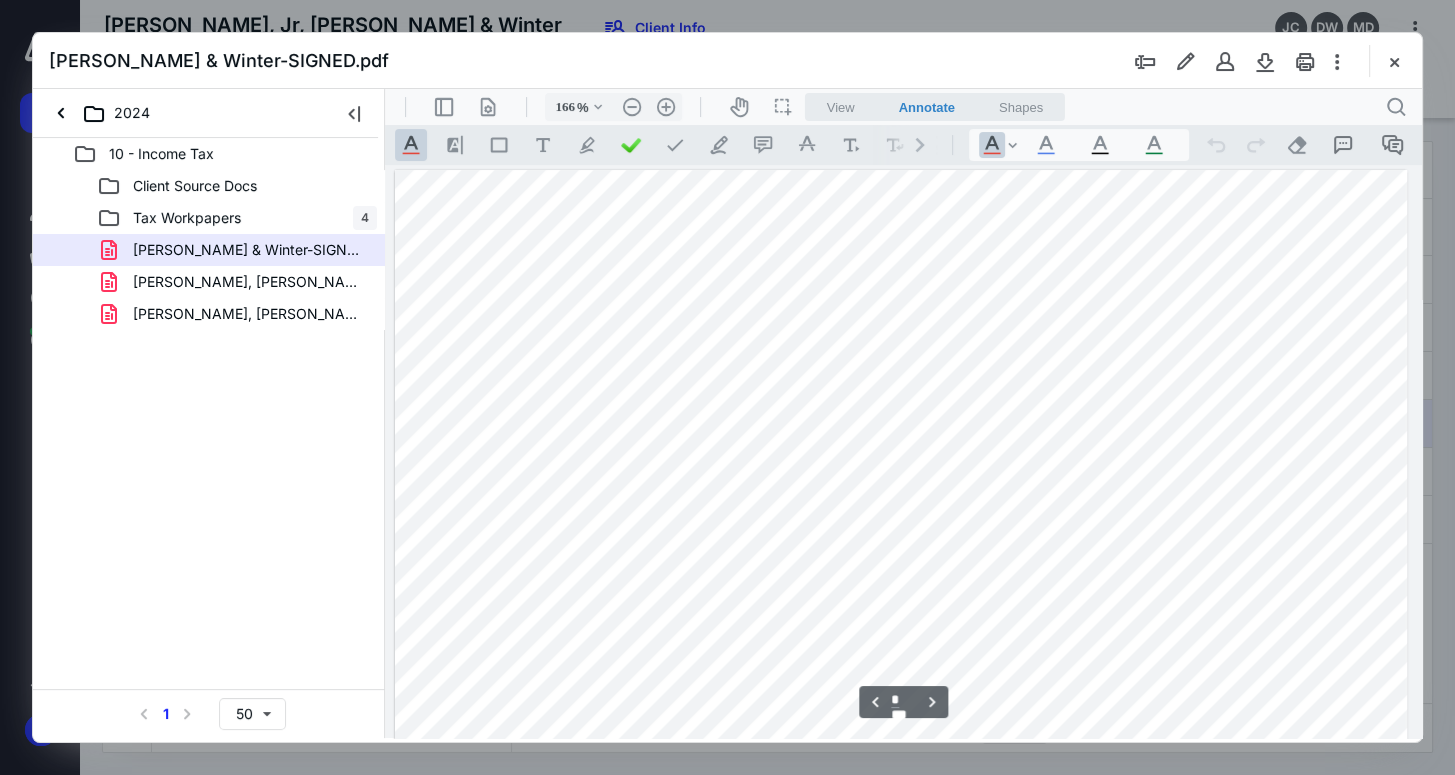 scroll, scrollTop: 1338, scrollLeft: 0, axis: vertical 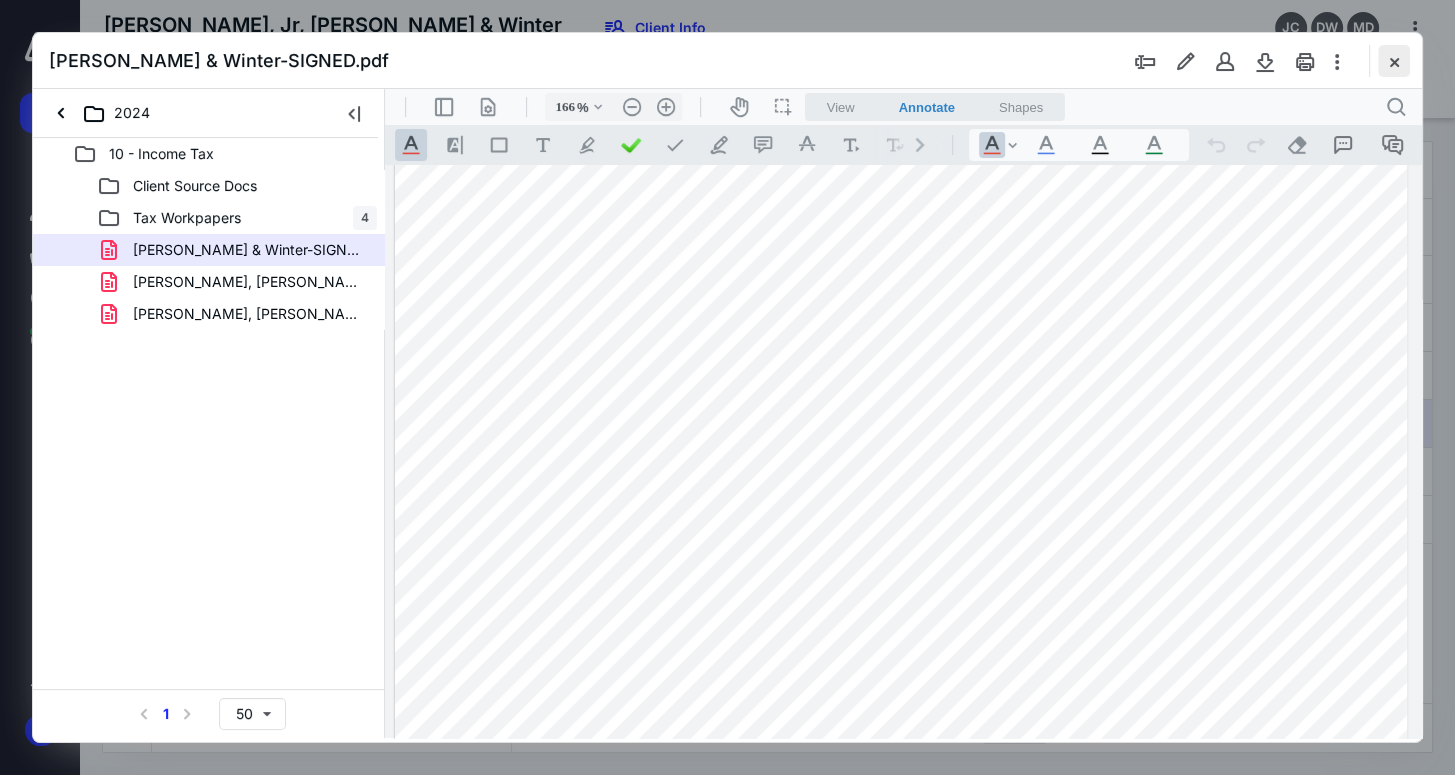 click at bounding box center [1394, 61] 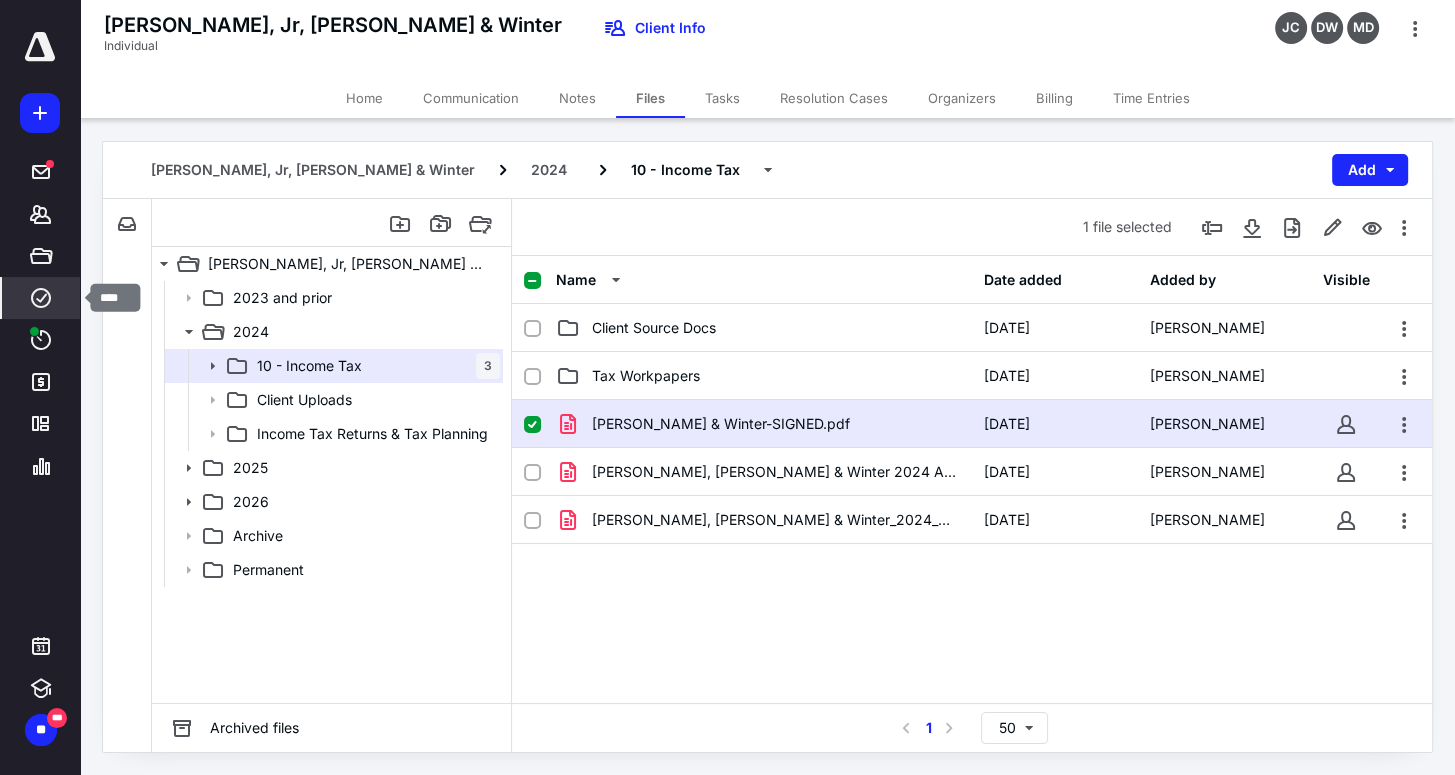 click 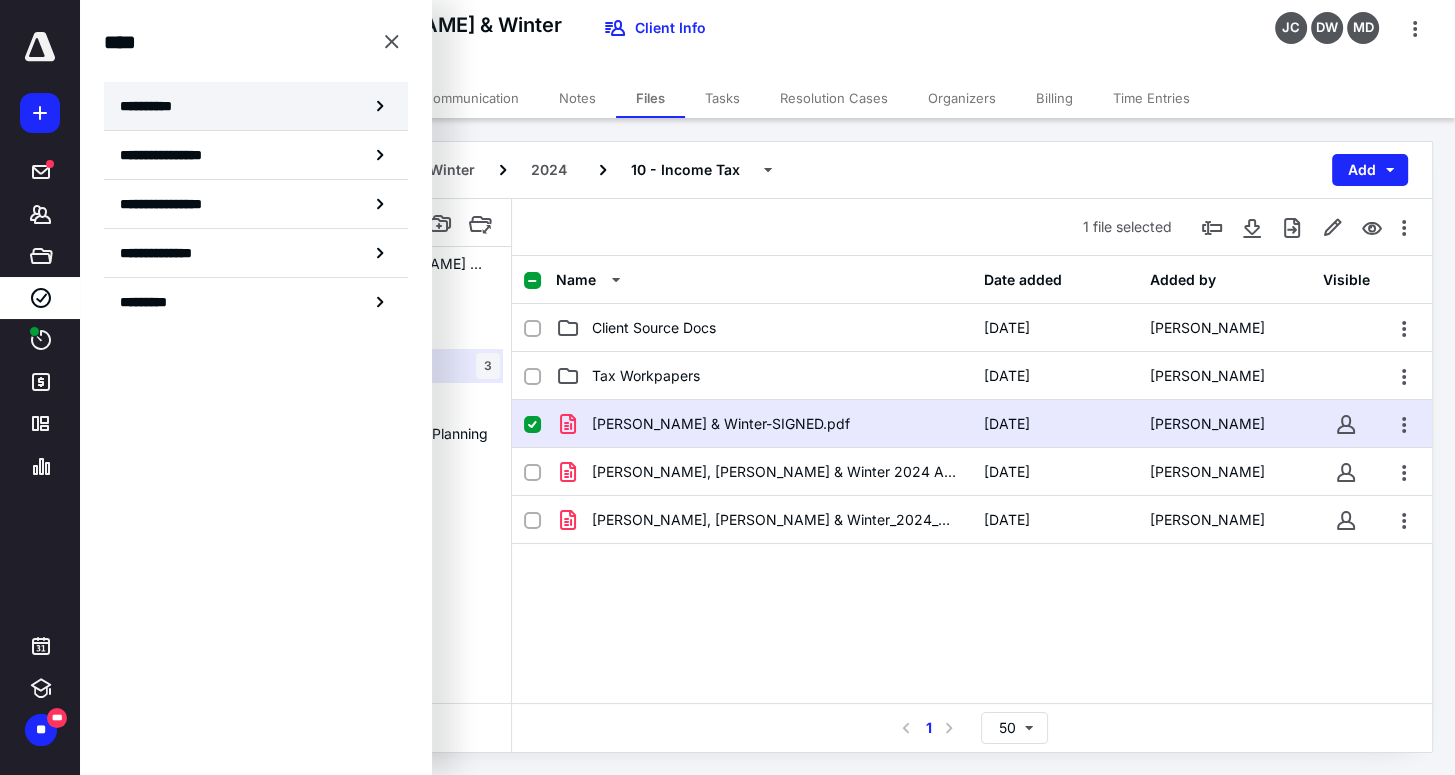 click on "**********" at bounding box center [256, 106] 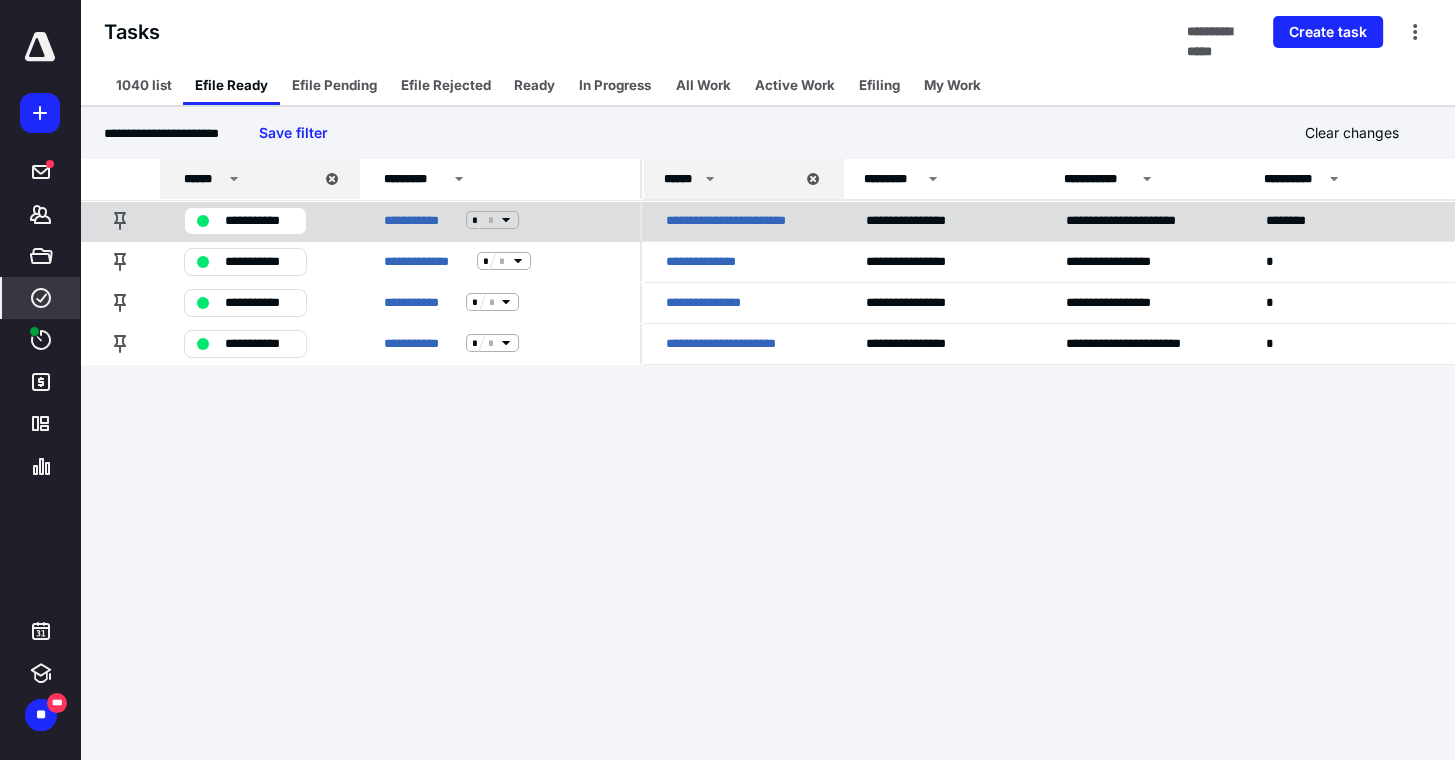 click on "**********" at bounding box center [259, 220] 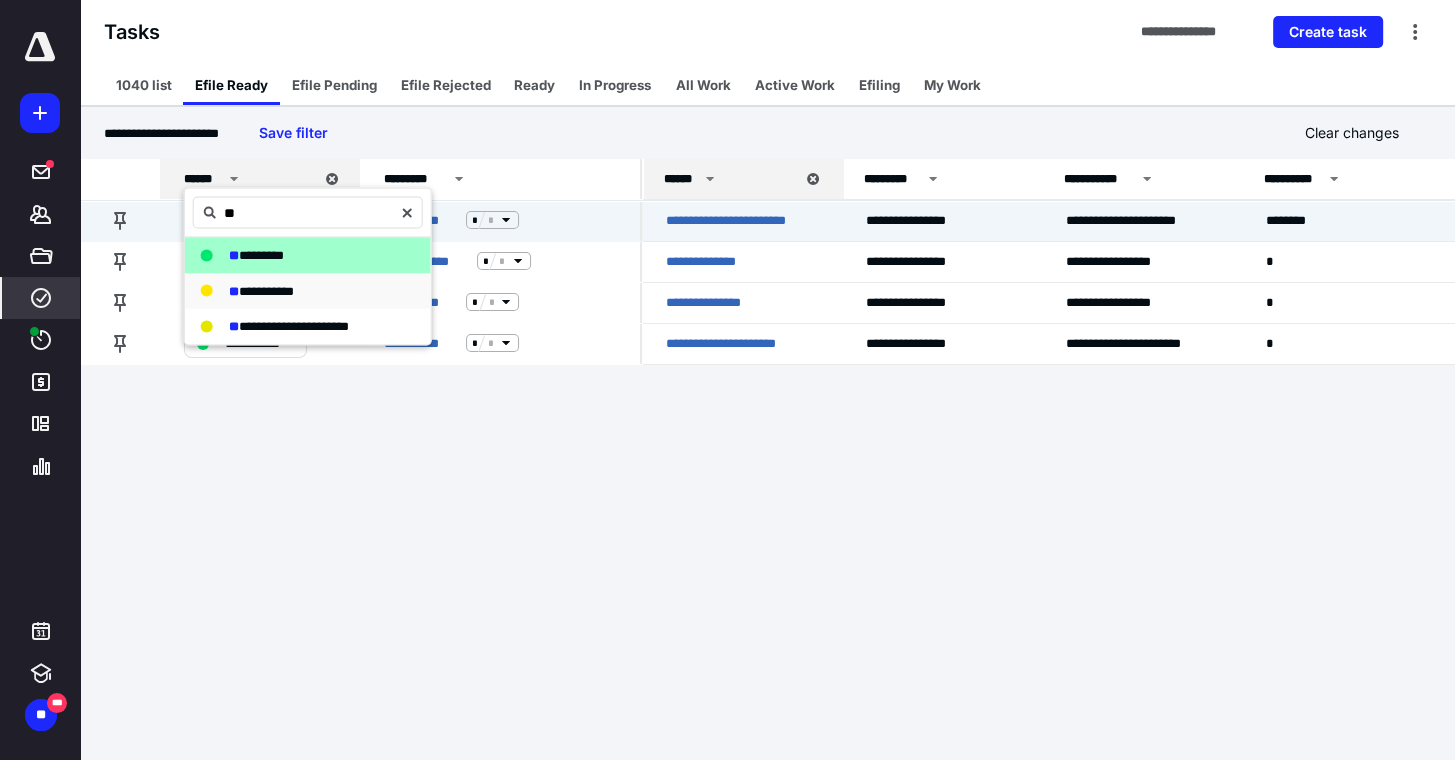 type on "**" 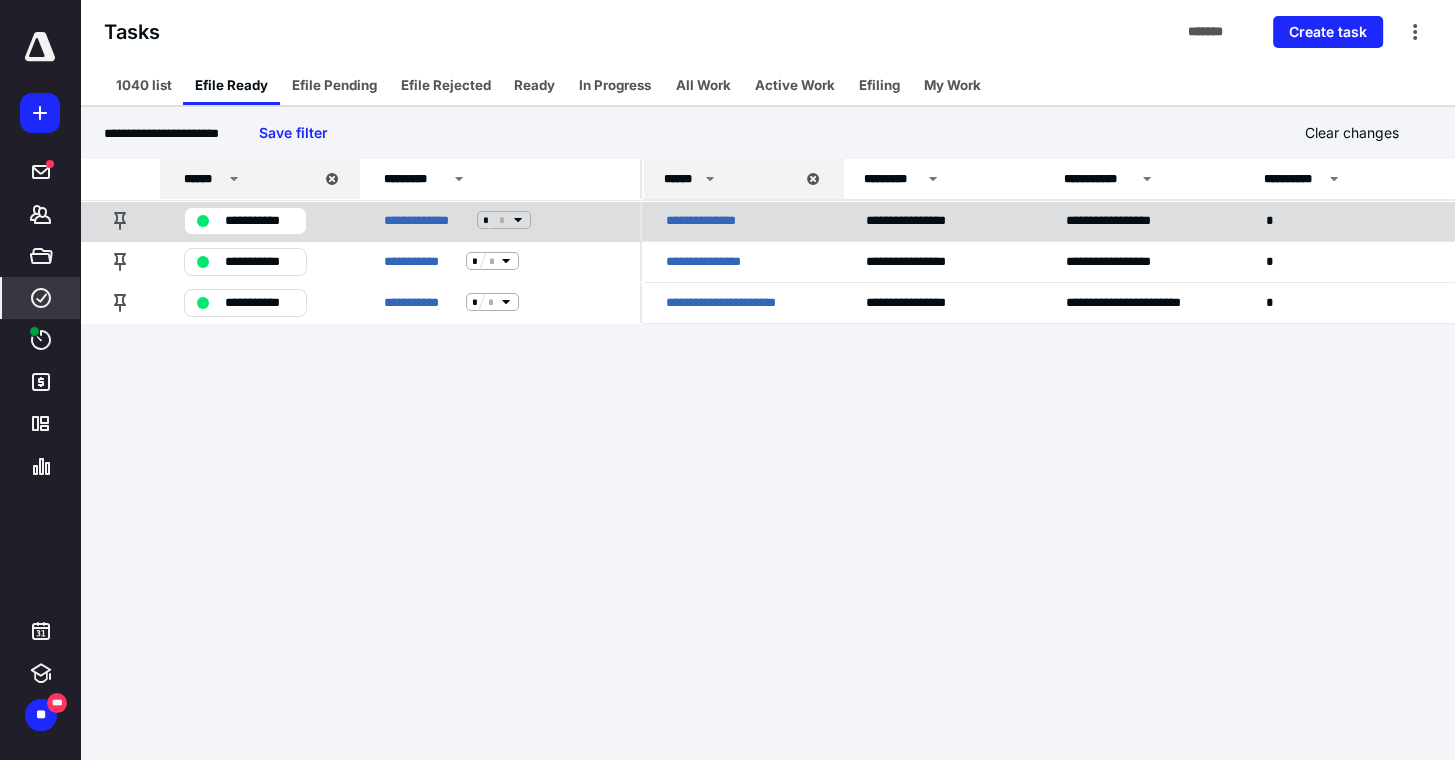 click on "**********" at bounding box center [713, 220] 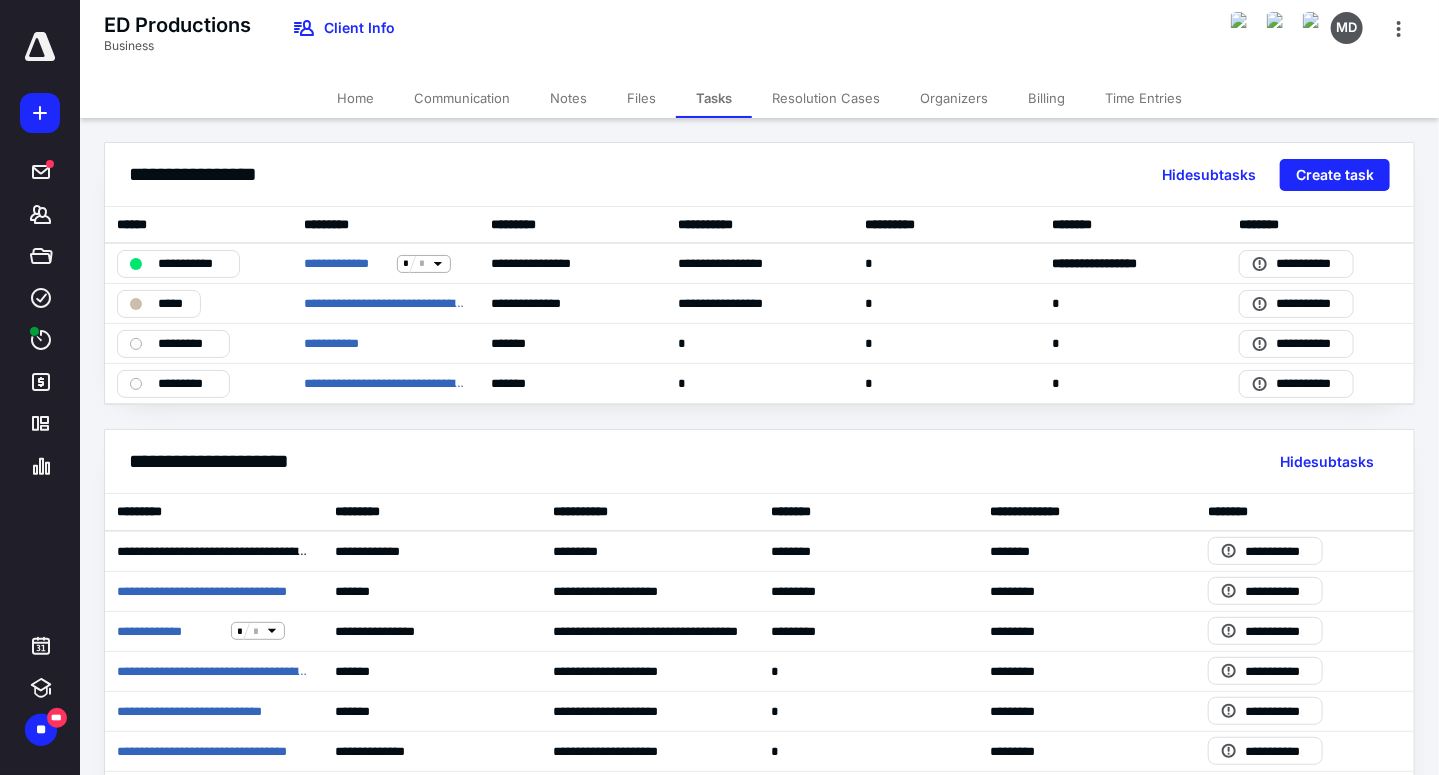 click on "Files" at bounding box center (641, 98) 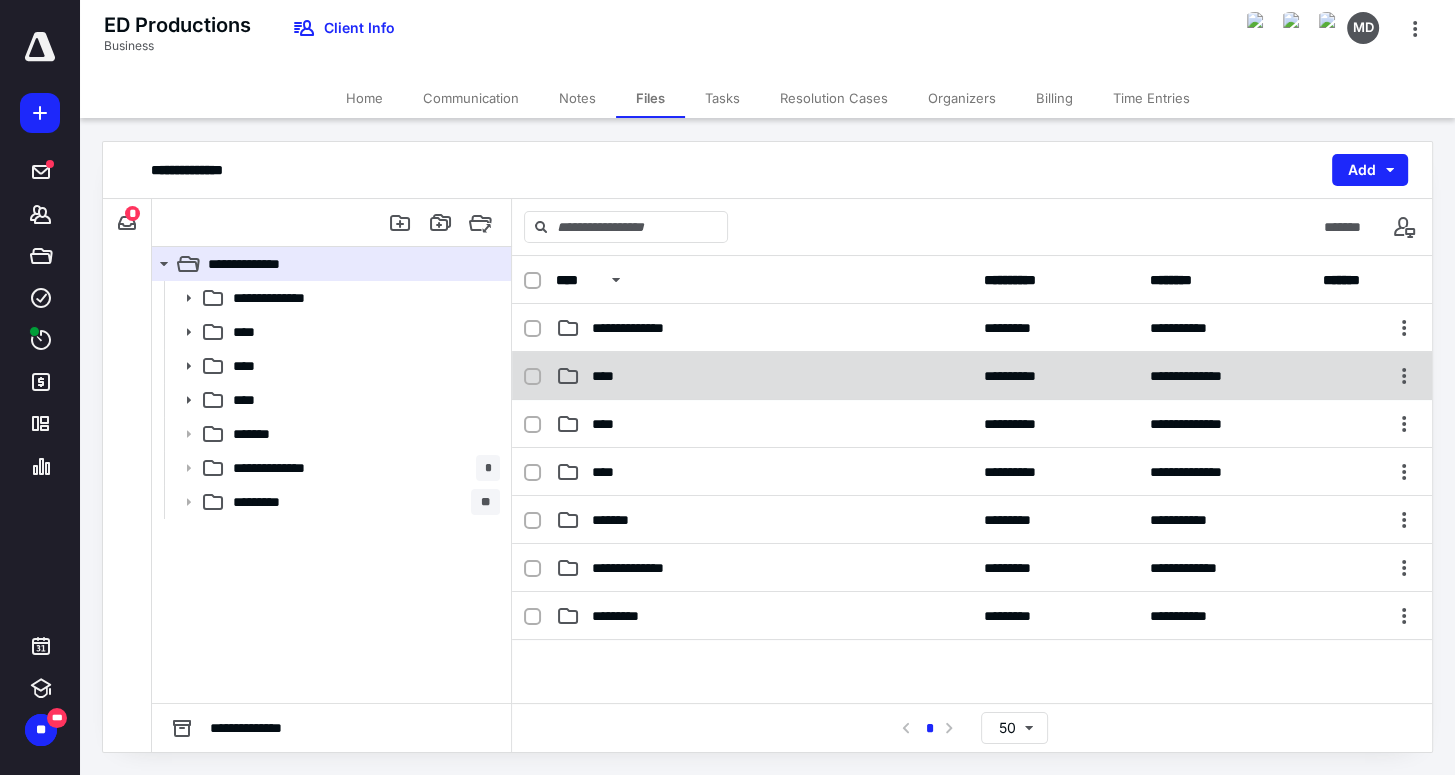 click on "****" at bounding box center (764, 376) 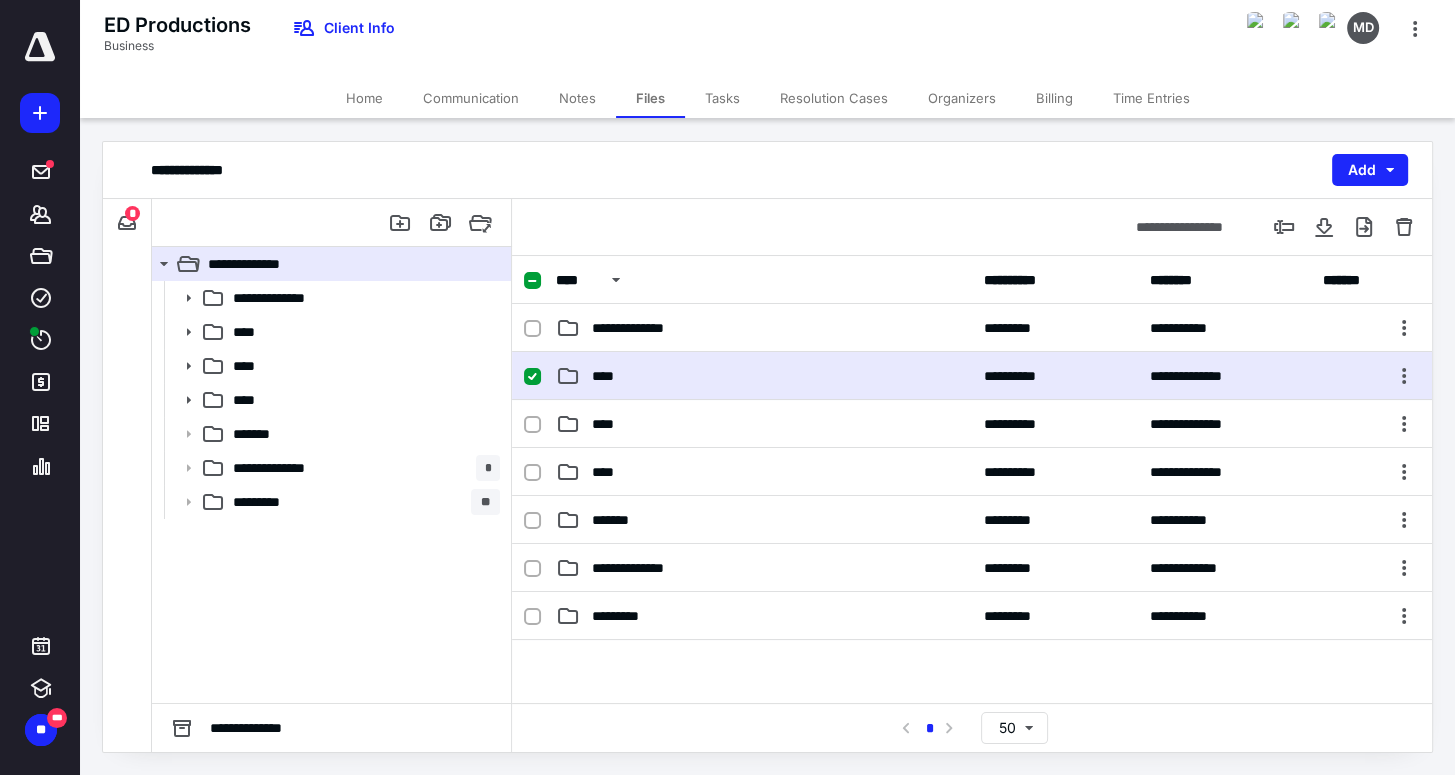 click on "****" at bounding box center [764, 376] 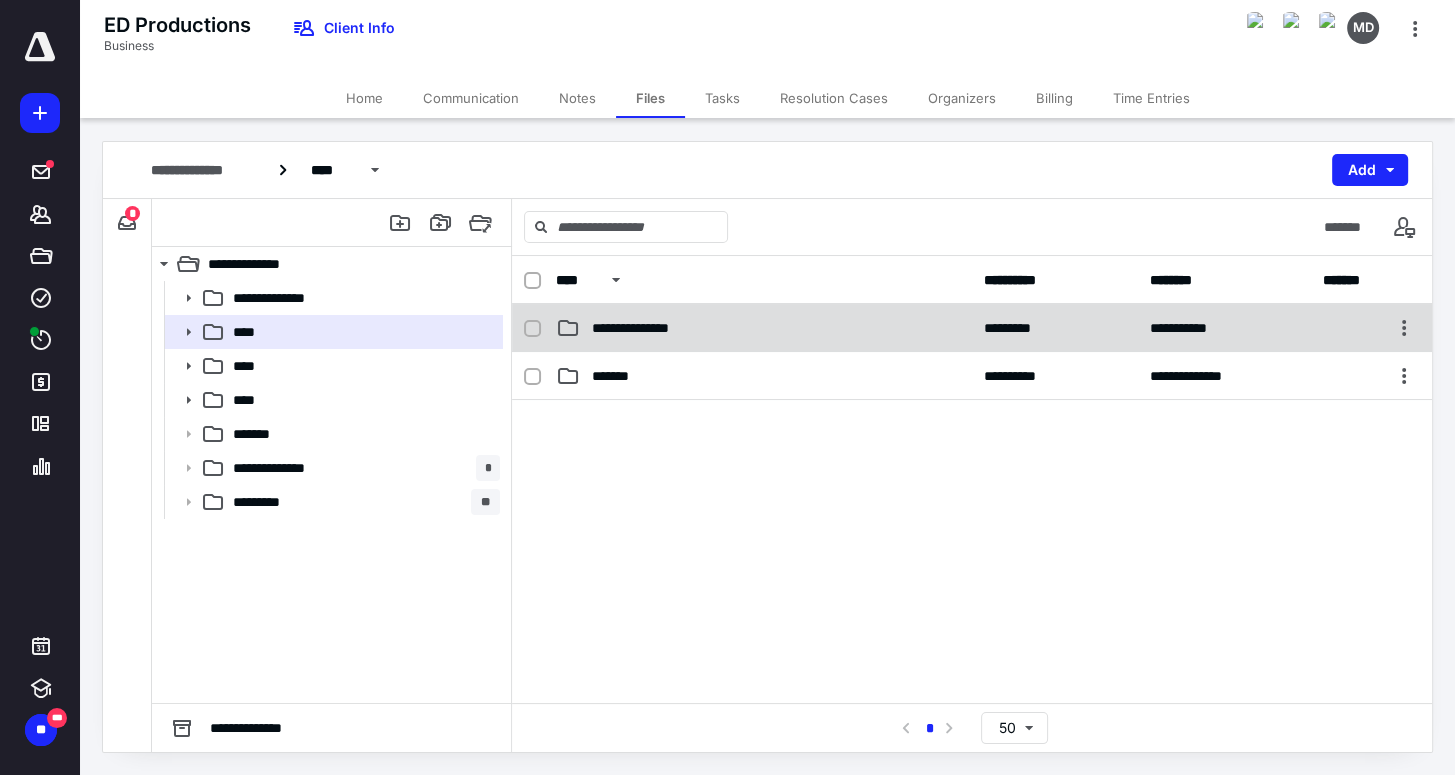 click on "**********" at bounding box center (764, 328) 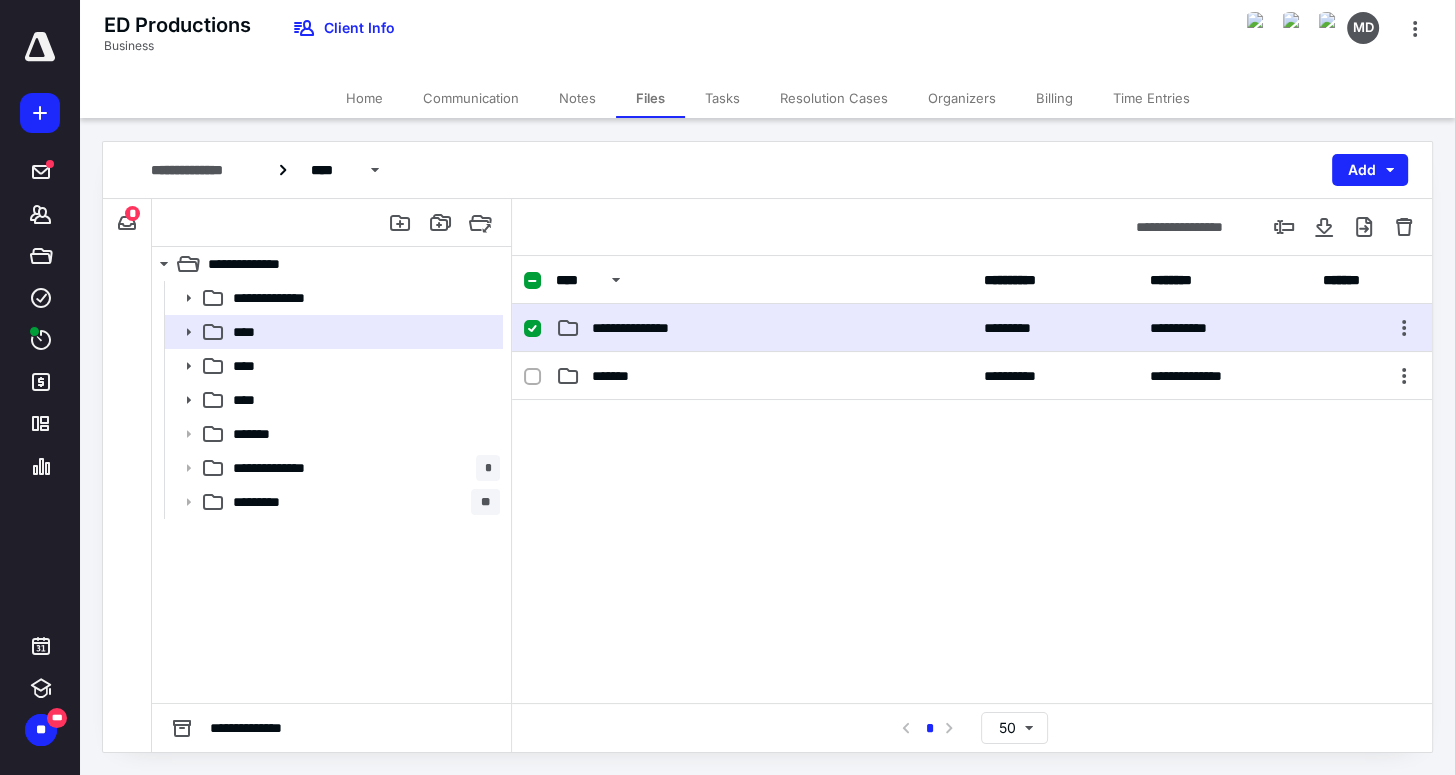 click on "**********" at bounding box center (764, 328) 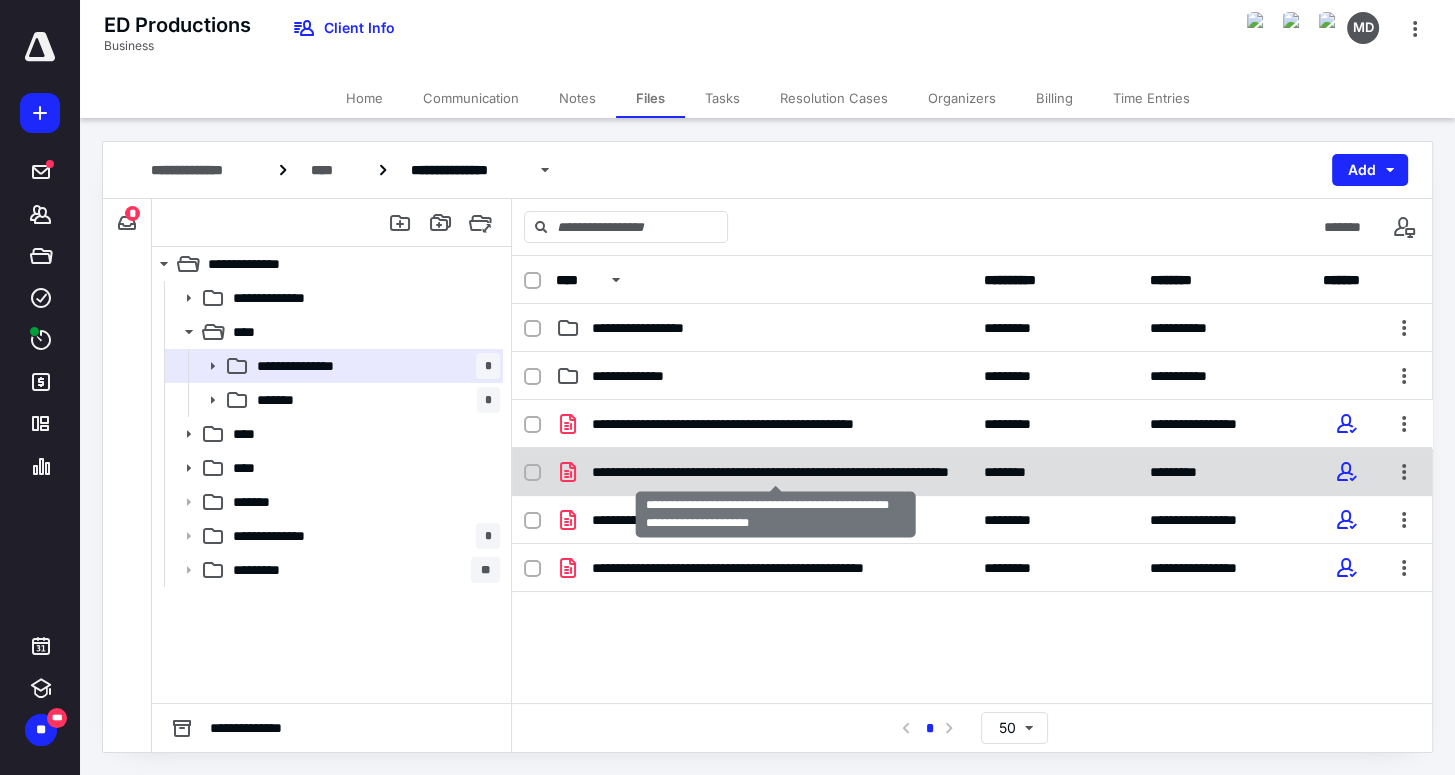 click on "**********" at bounding box center [776, 472] 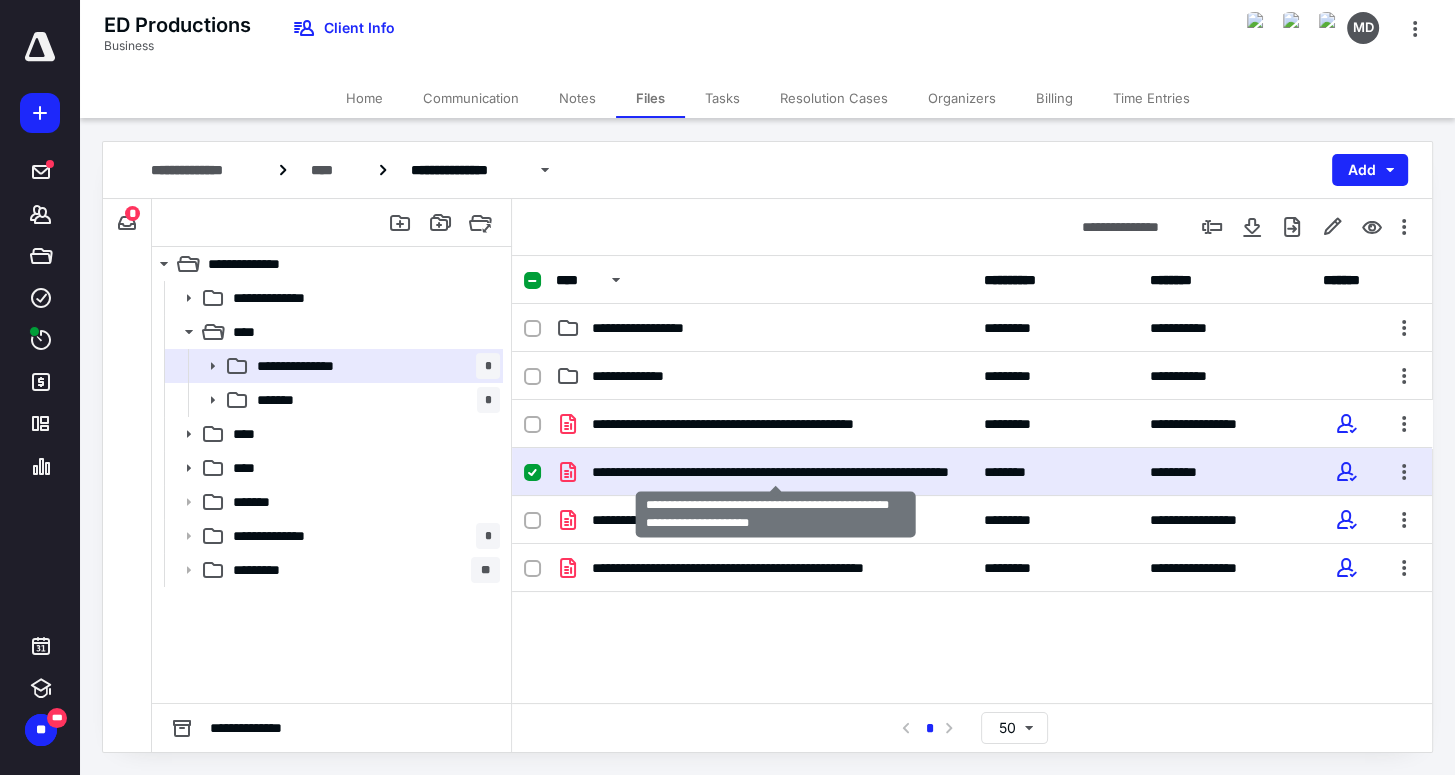 click on "**********" at bounding box center (776, 472) 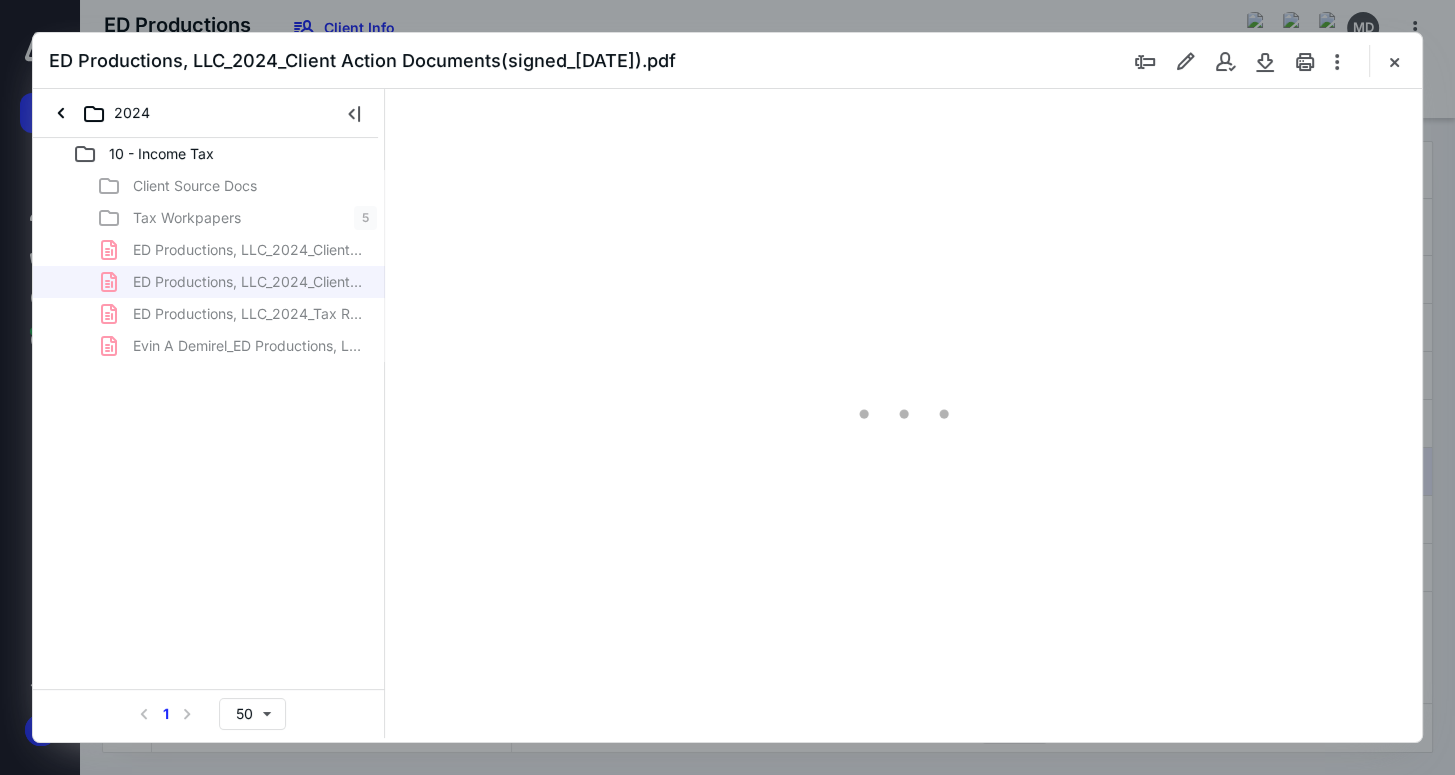 scroll, scrollTop: 0, scrollLeft: 0, axis: both 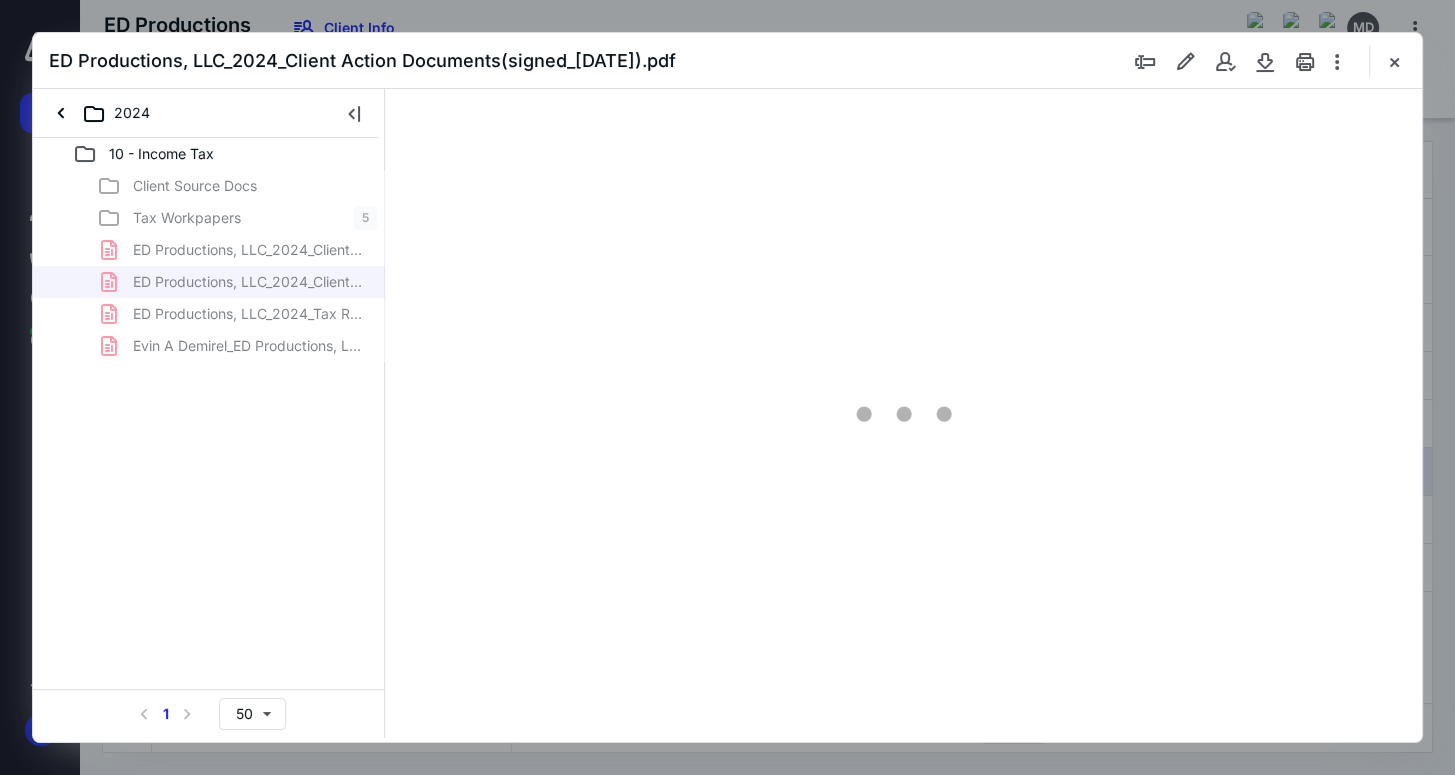 type on "166" 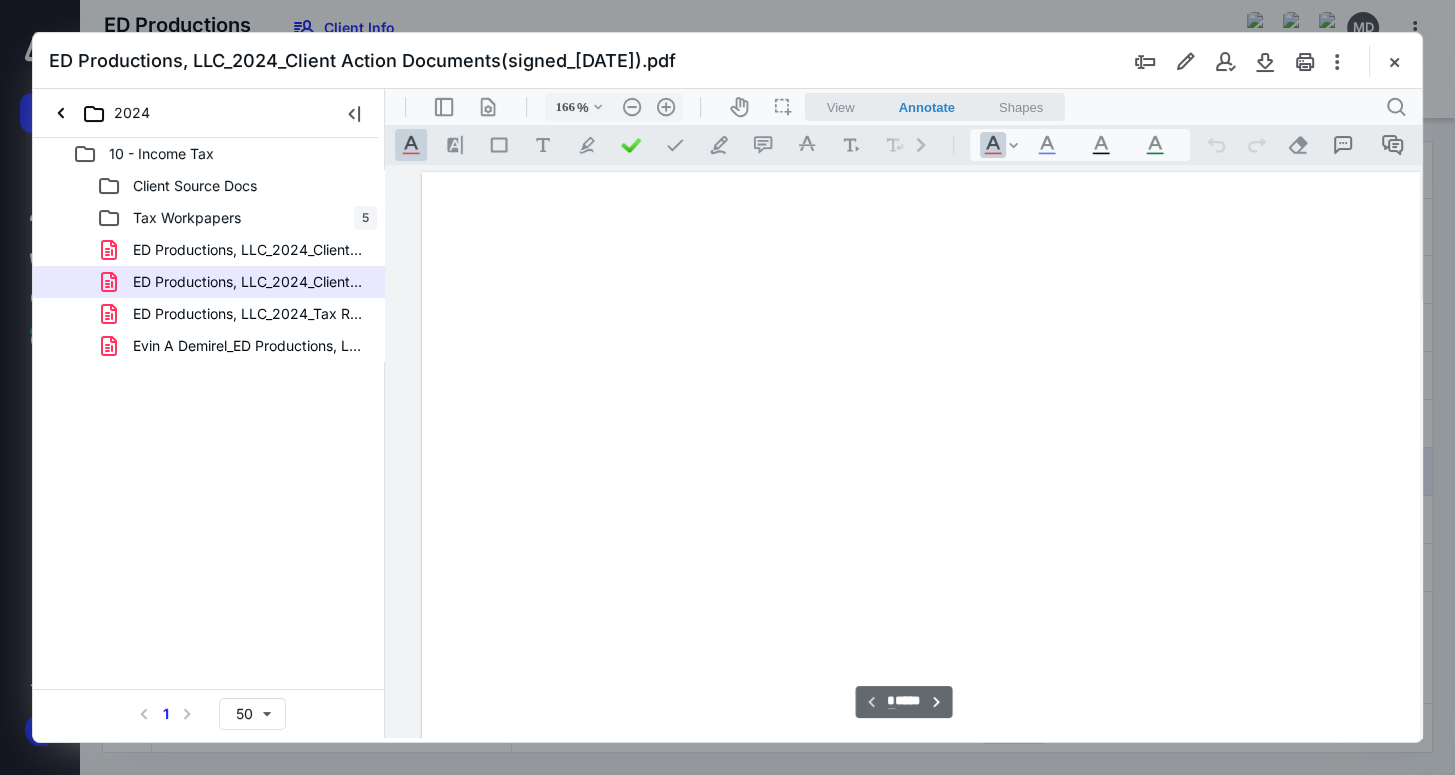 scroll, scrollTop: 82, scrollLeft: 27, axis: both 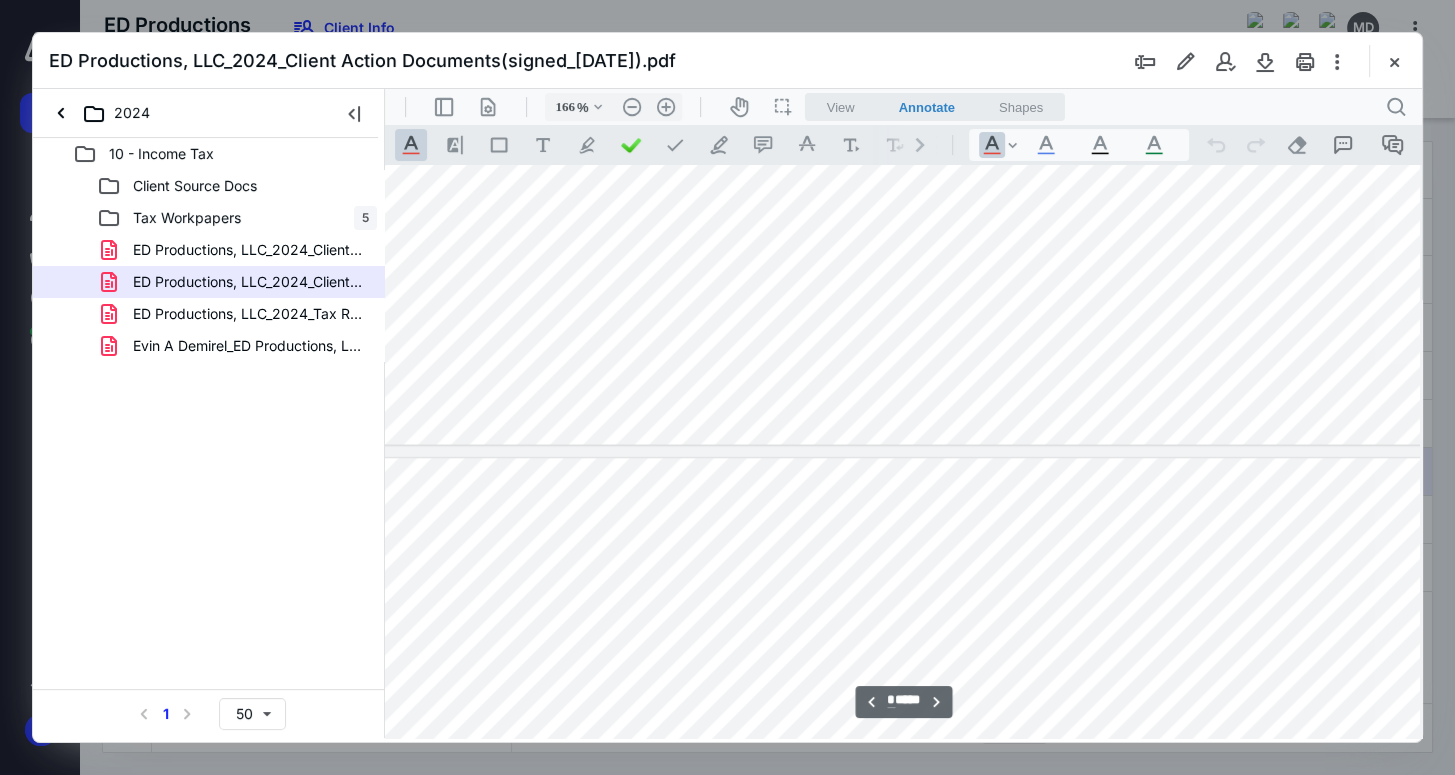 type on "*" 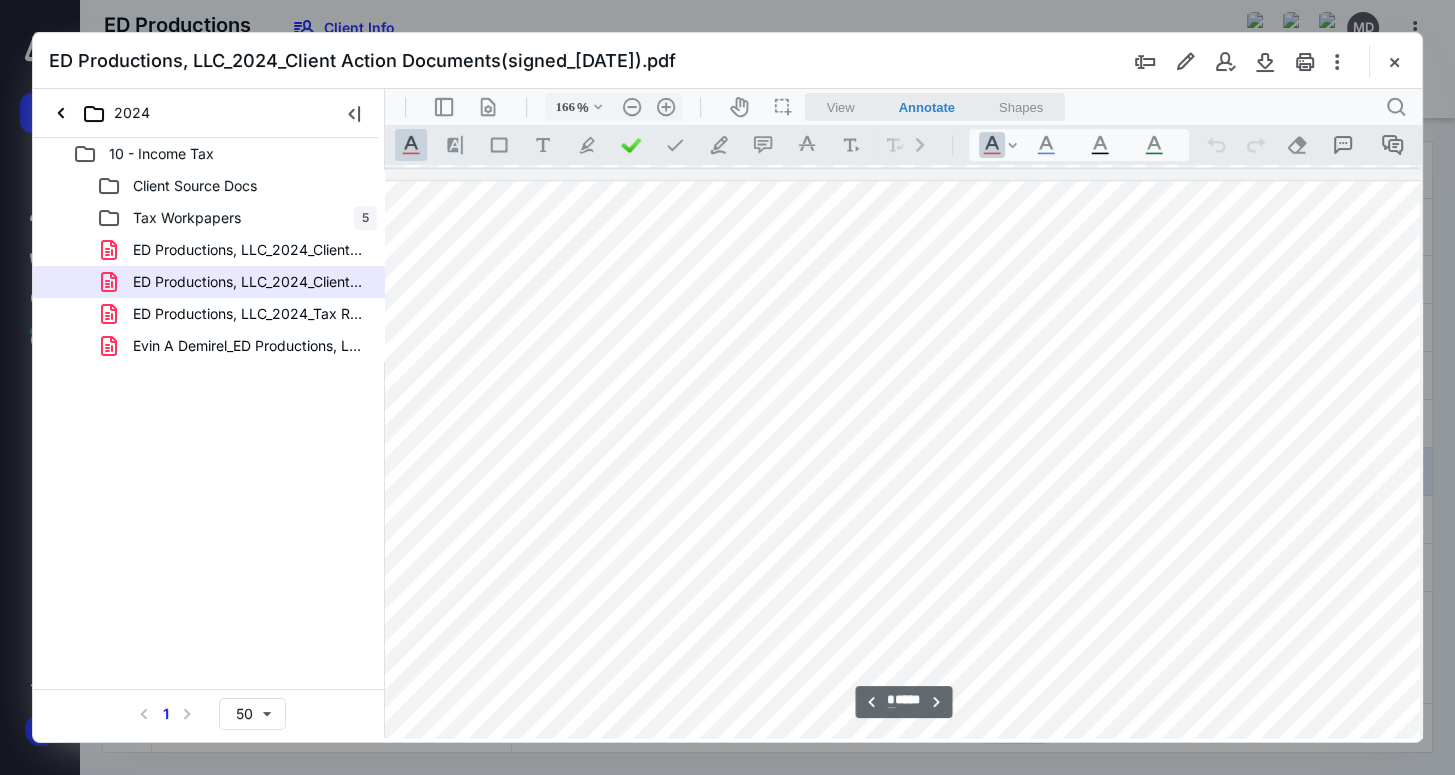 scroll, scrollTop: 10747, scrollLeft: 27, axis: both 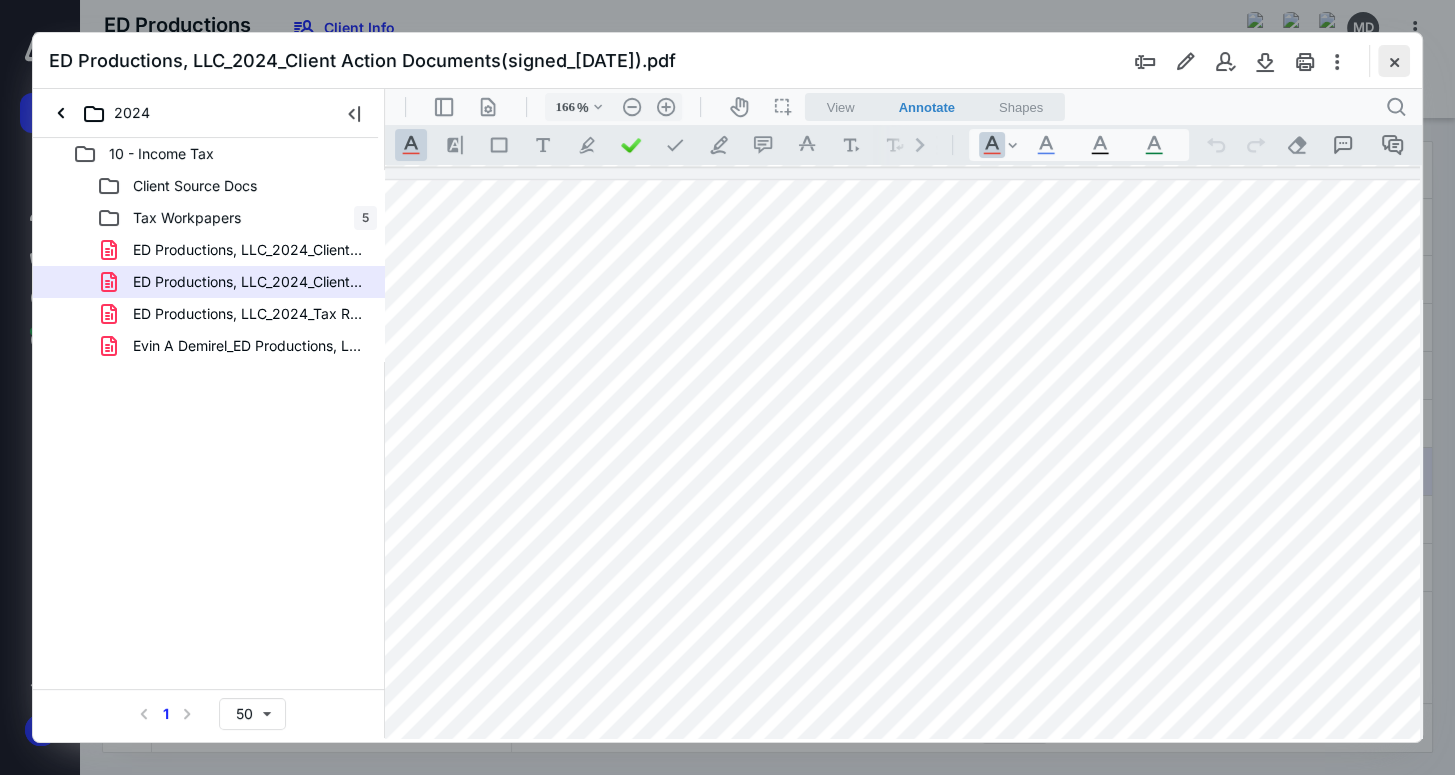 click at bounding box center (1394, 61) 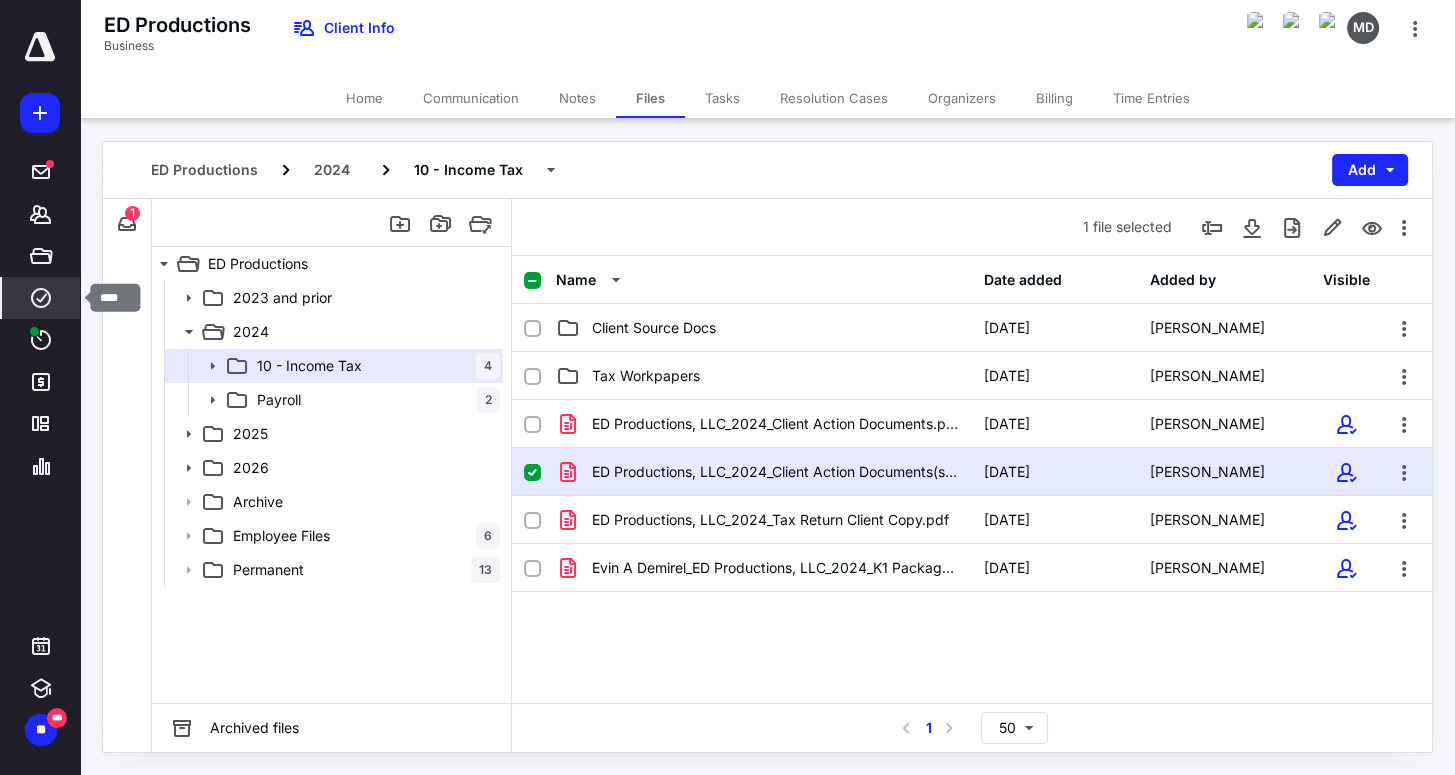 click 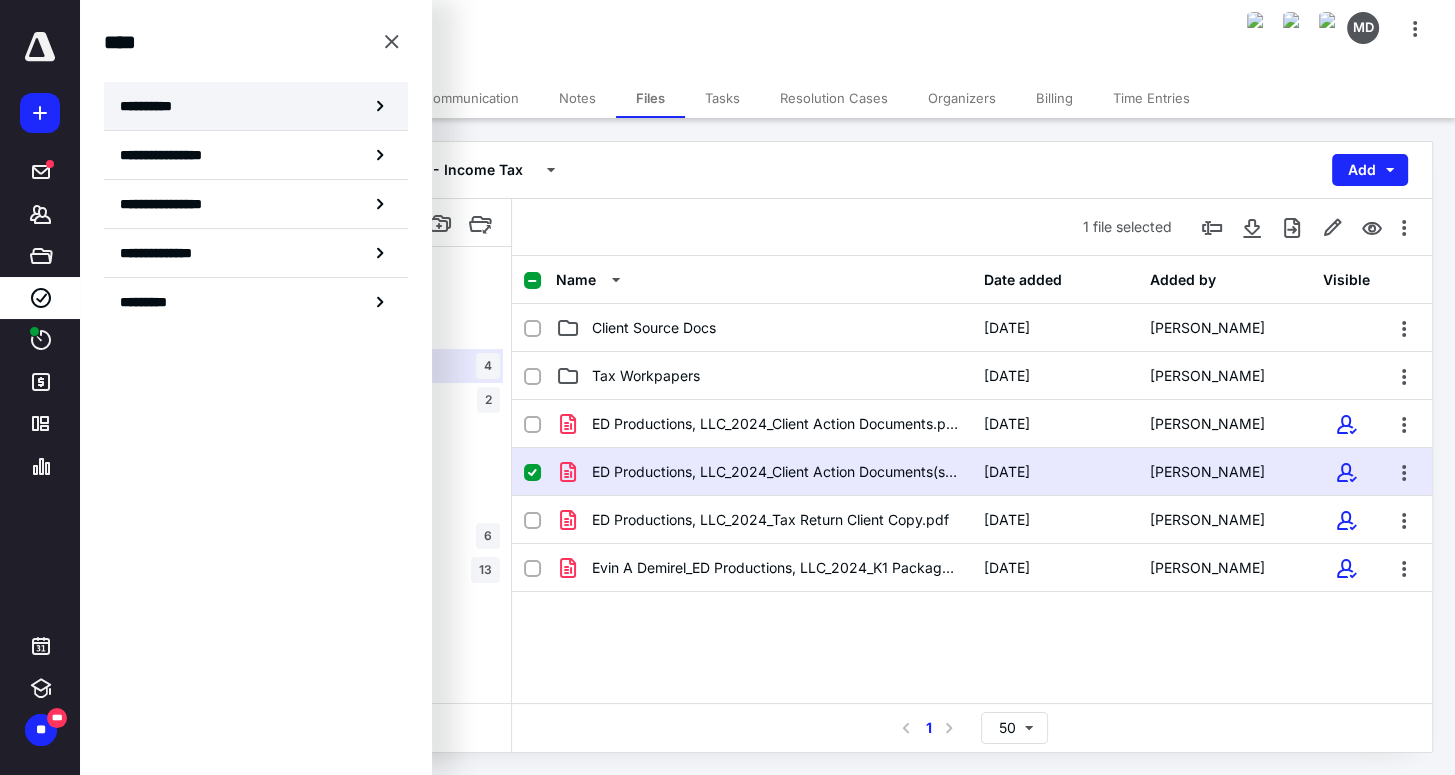 click on "**********" at bounding box center (153, 106) 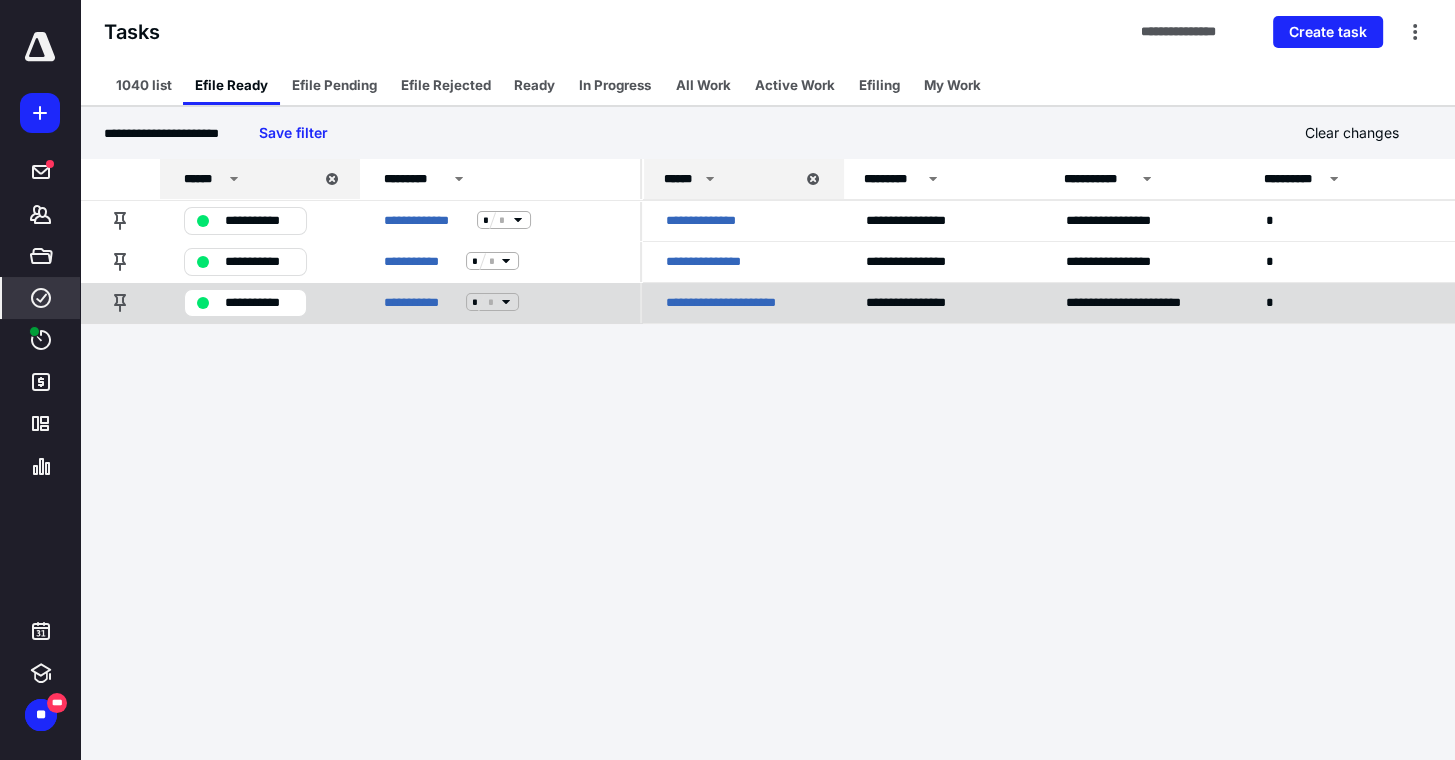 click on "**********" at bounding box center (739, 302) 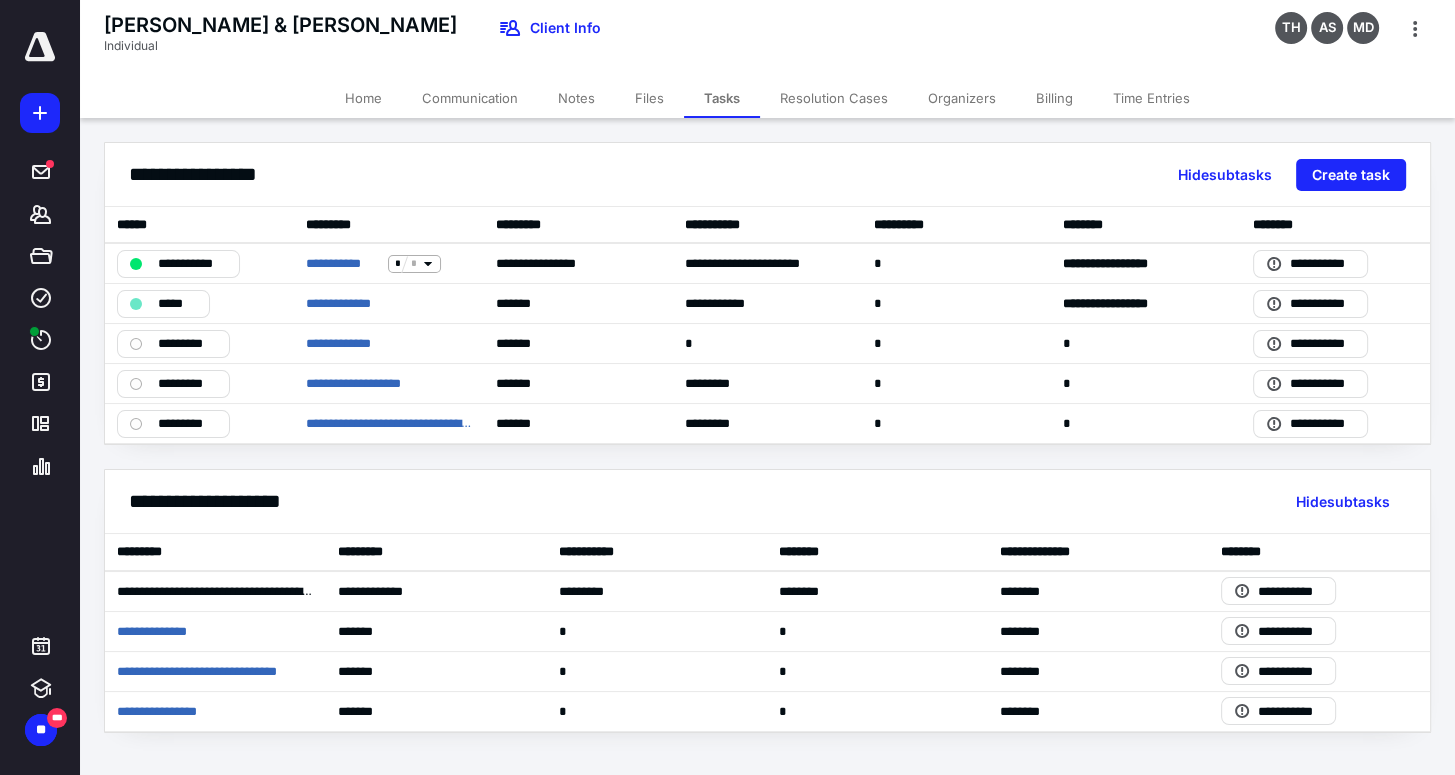 click on "Files" at bounding box center [649, 98] 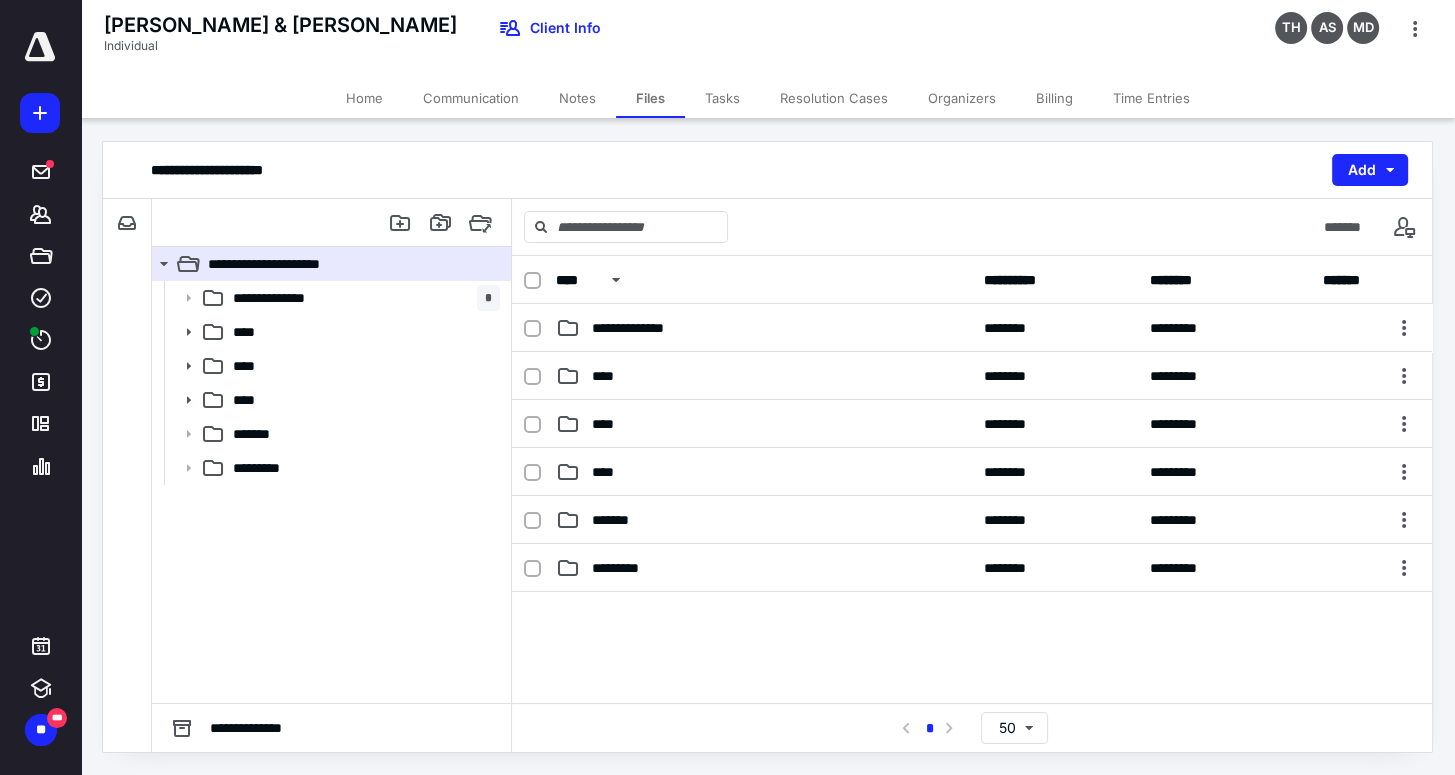 click on "****" at bounding box center (609, 376) 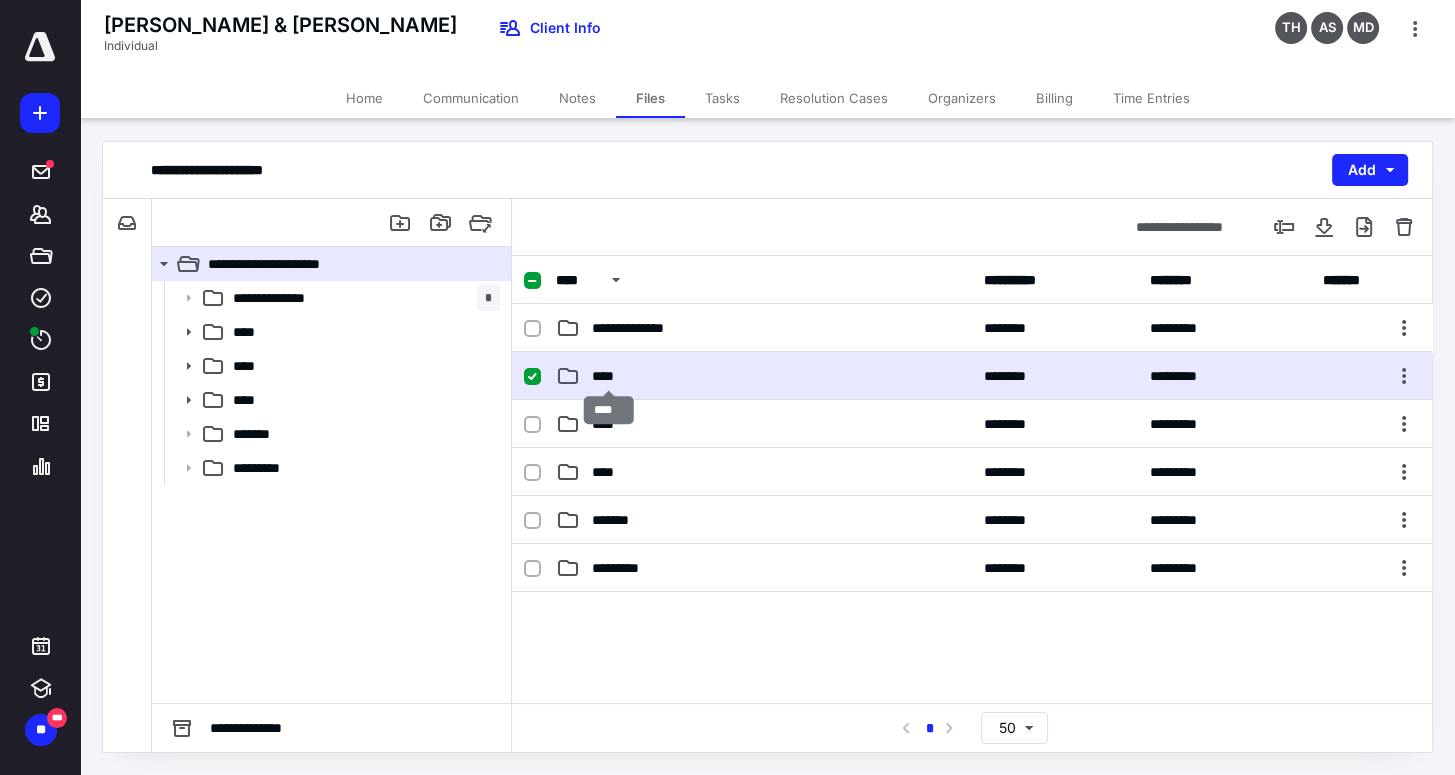 click on "****" at bounding box center (609, 376) 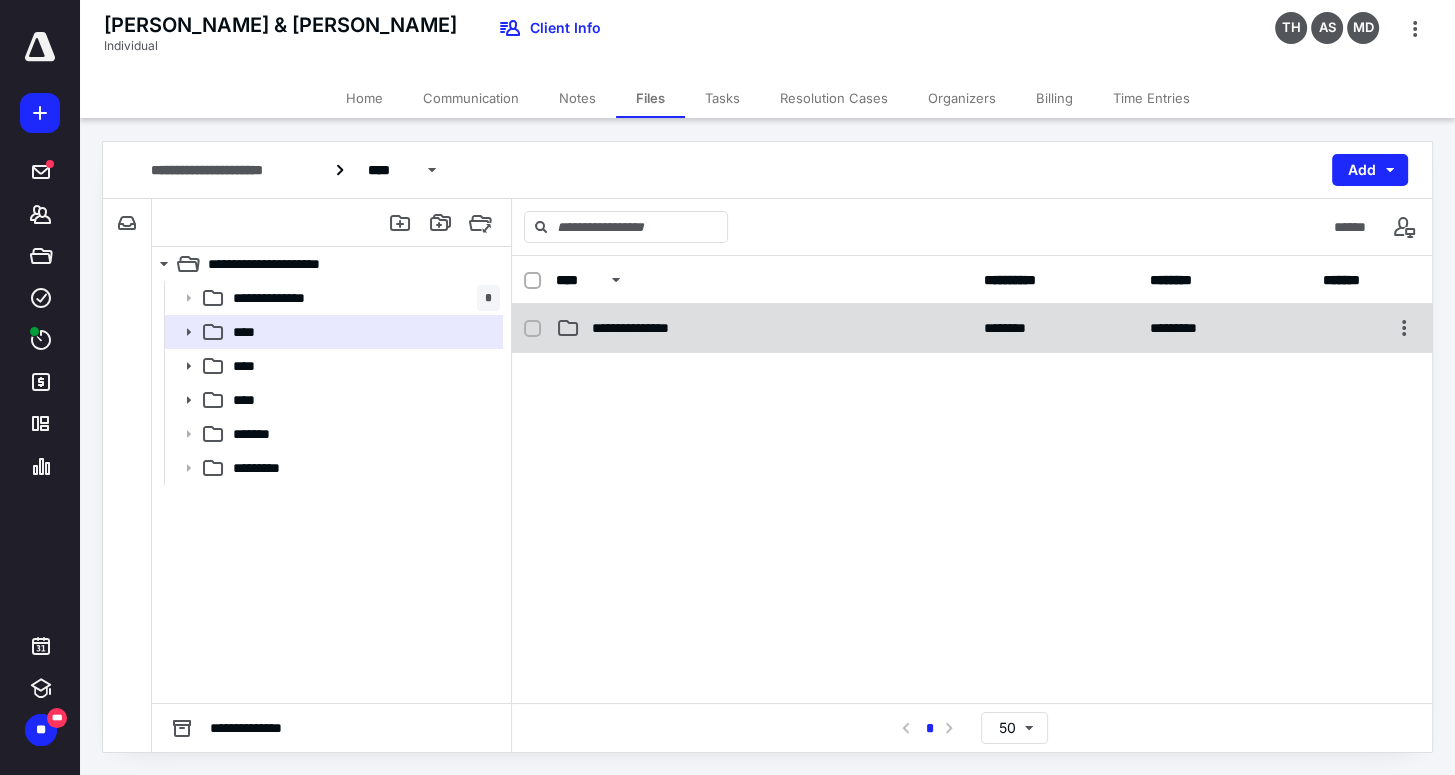 click on "**********" at bounding box center [644, 328] 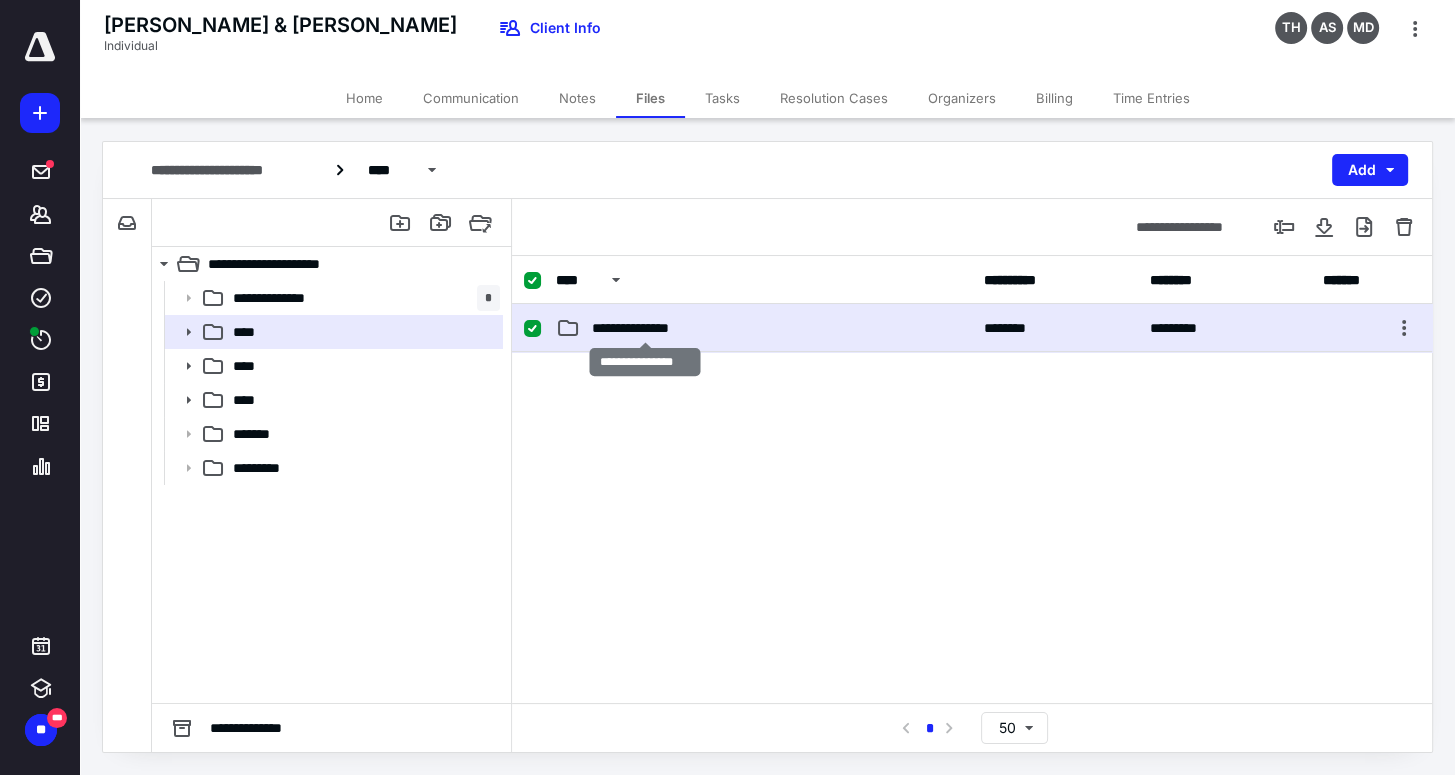 click on "**********" at bounding box center (644, 328) 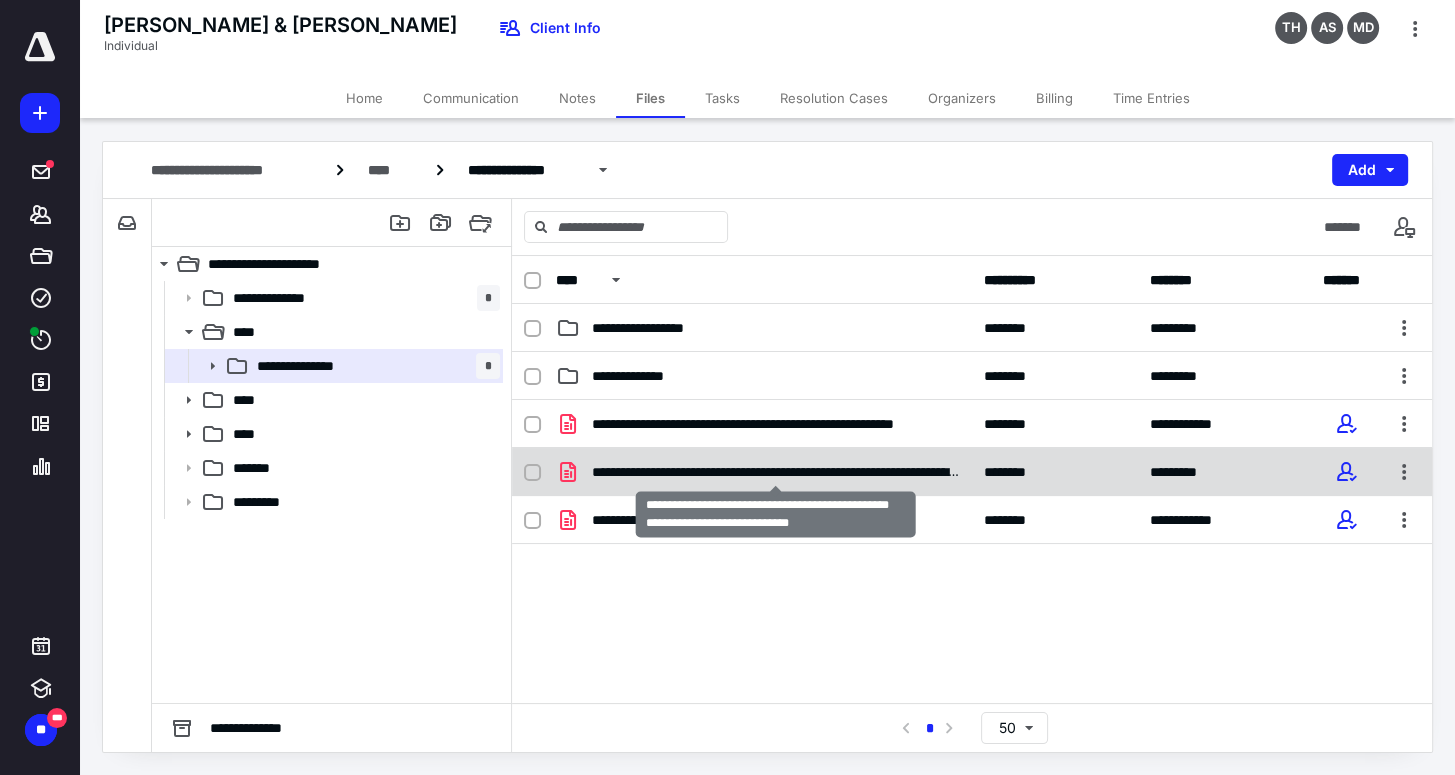 click on "**********" at bounding box center (776, 472) 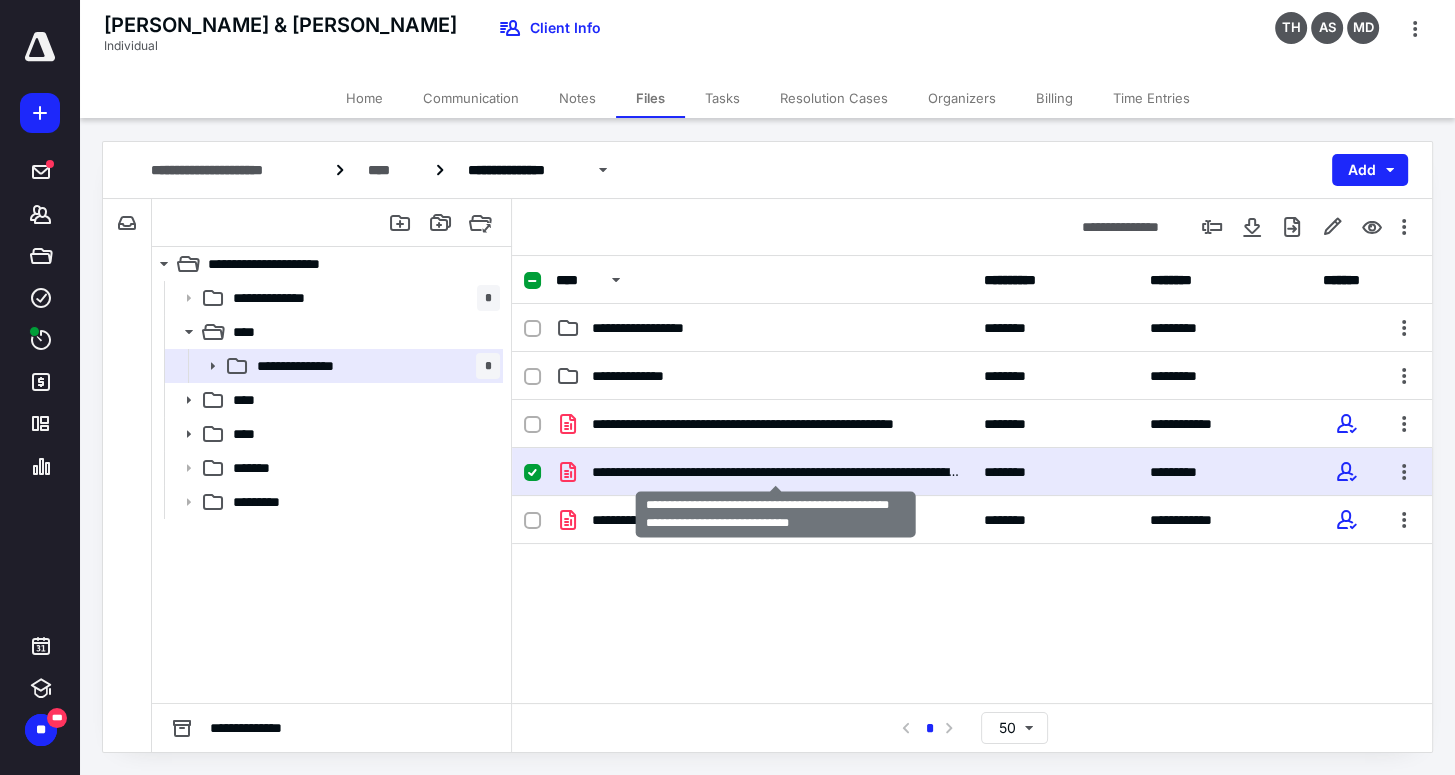 click on "**********" at bounding box center (776, 472) 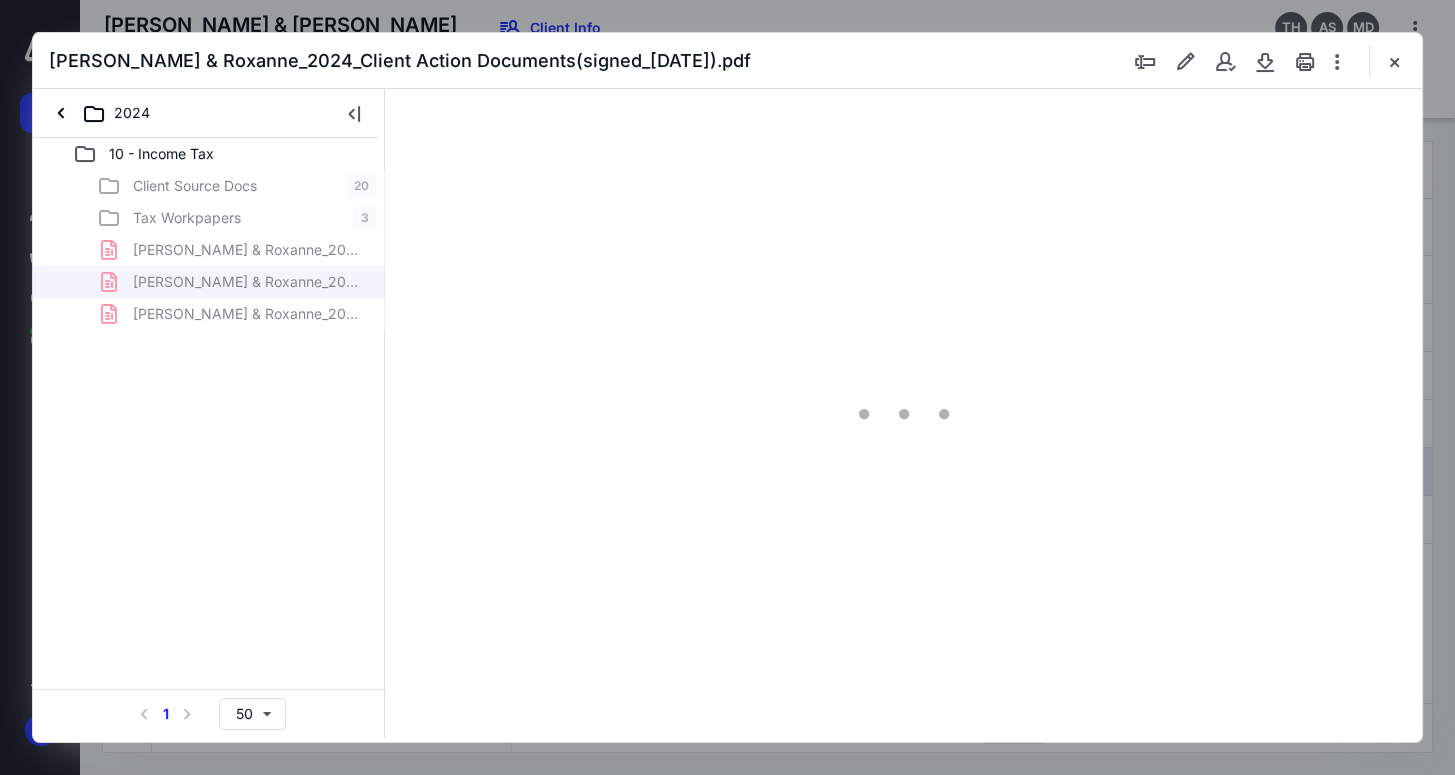 scroll, scrollTop: 0, scrollLeft: 0, axis: both 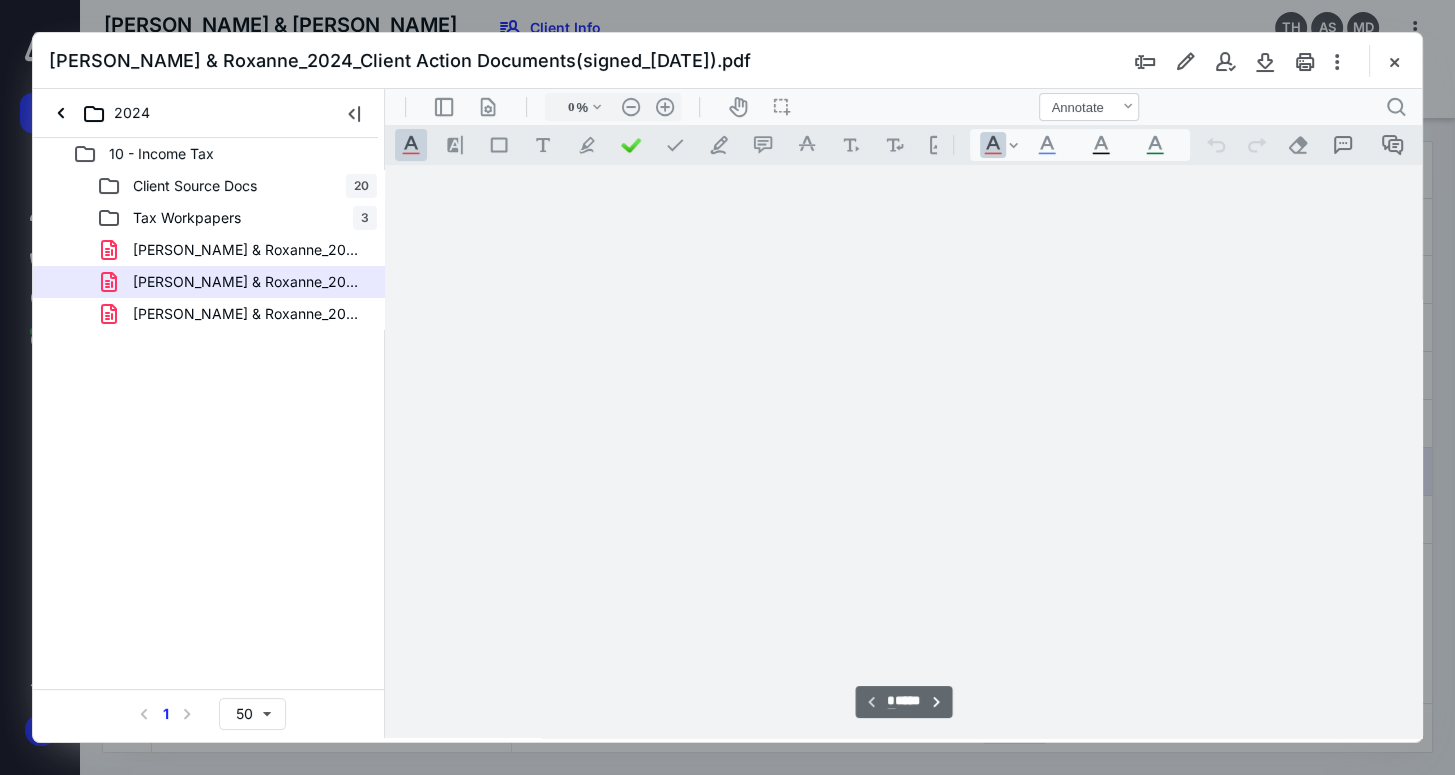 type on "166" 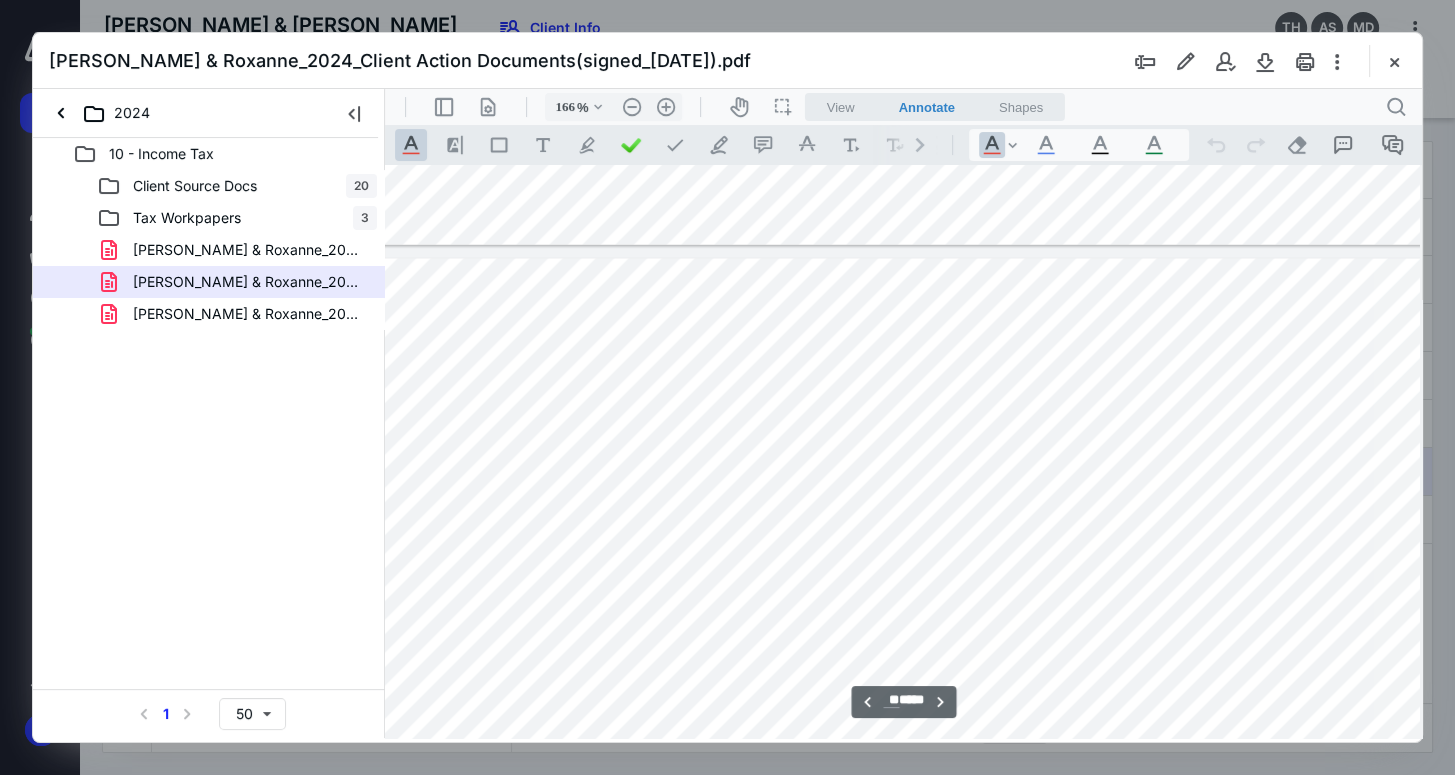 scroll, scrollTop: 12047, scrollLeft: 25, axis: both 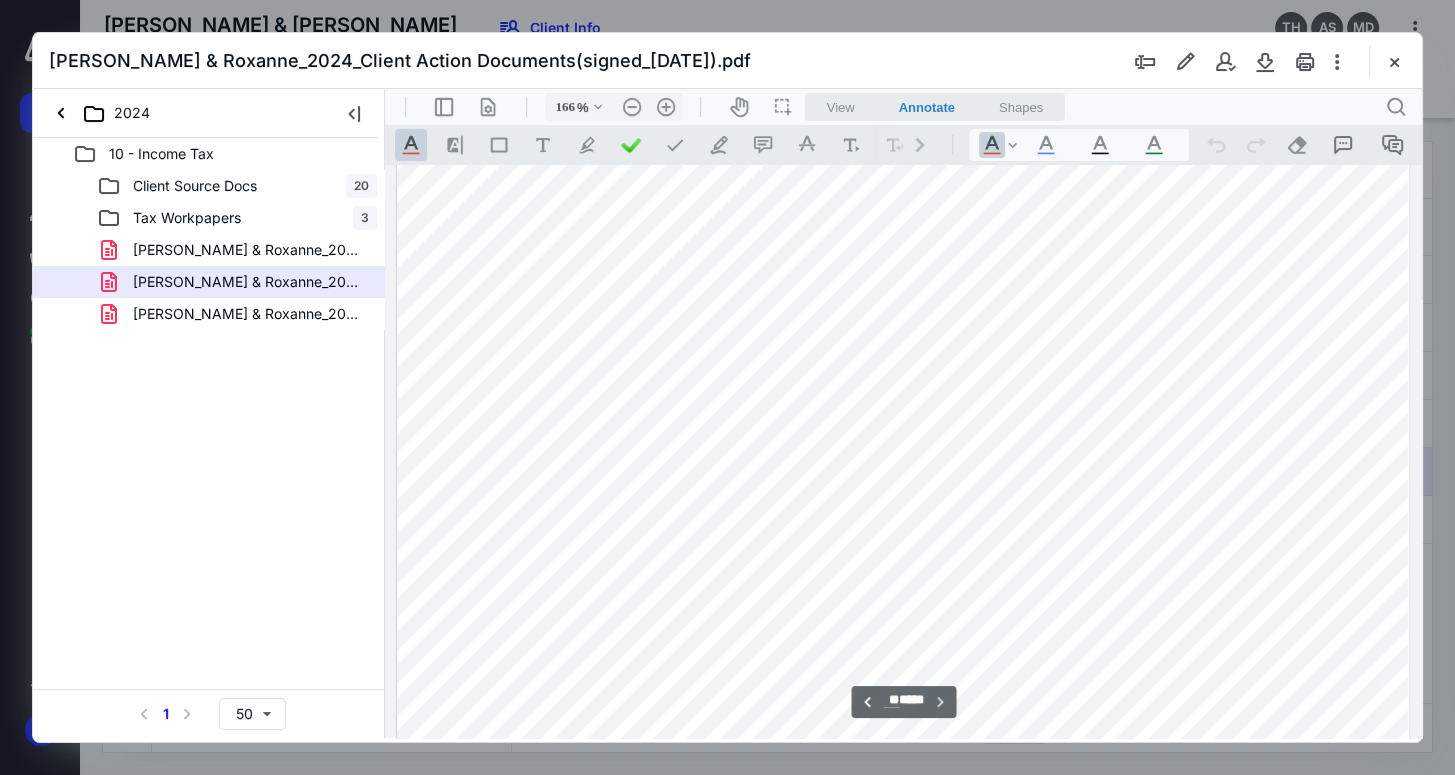 type on "**" 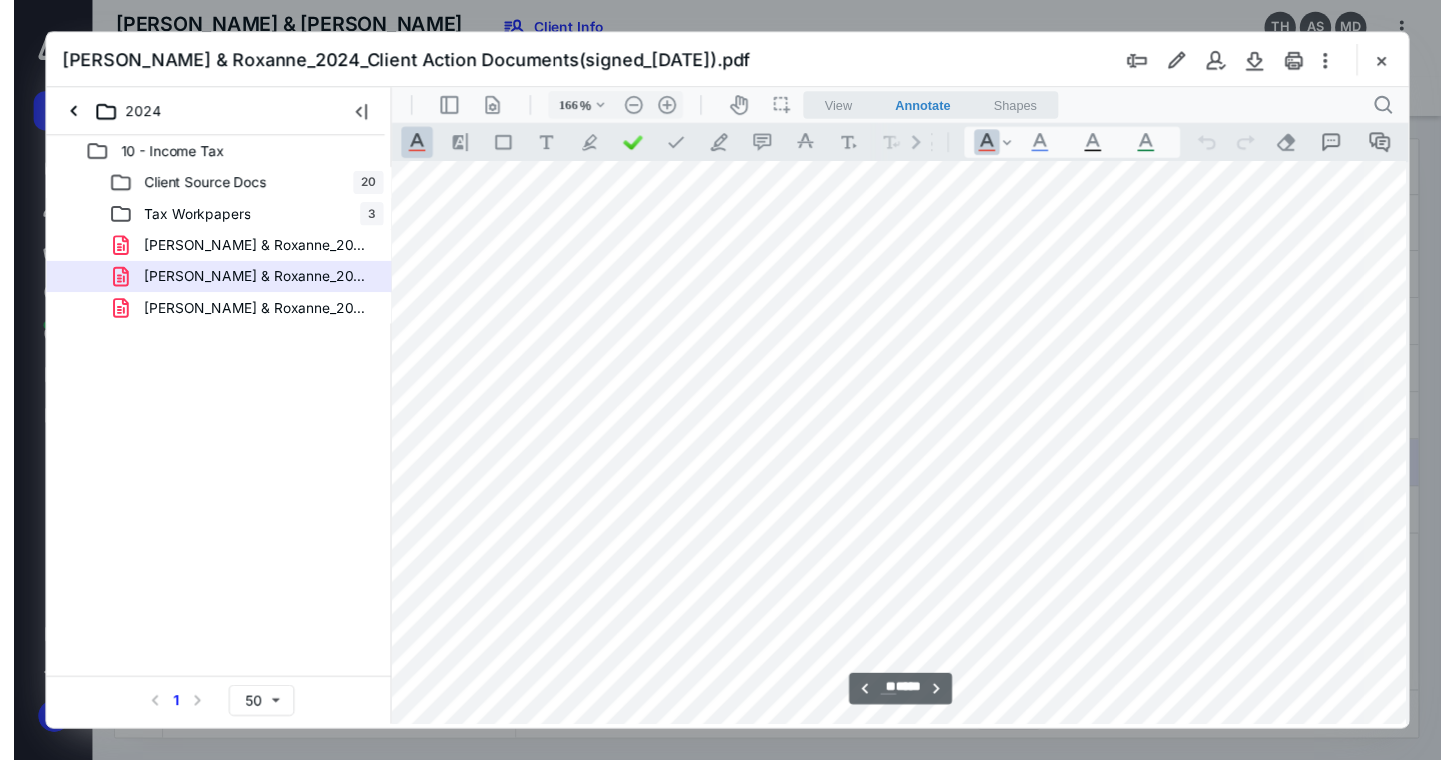 scroll, scrollTop: 17543, scrollLeft: 25, axis: both 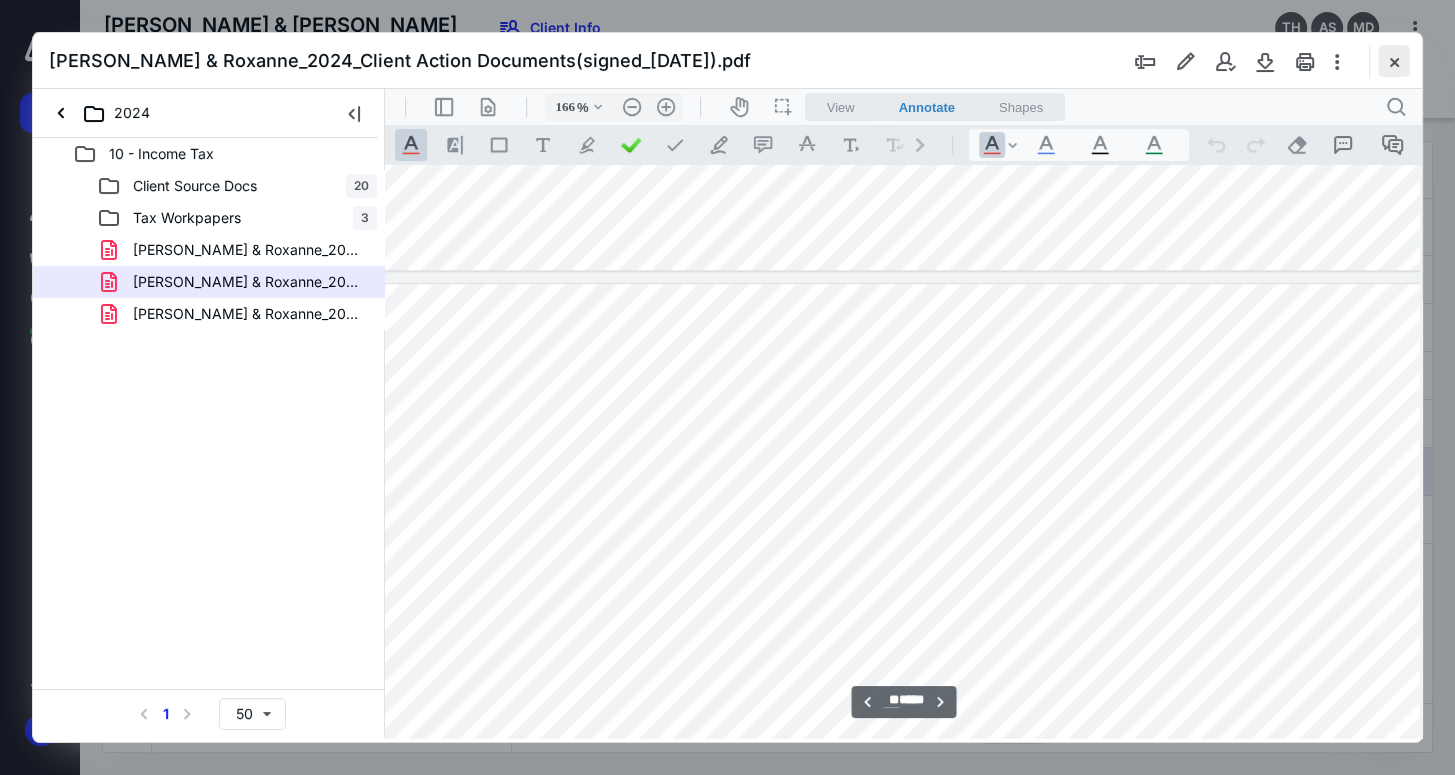 click at bounding box center (1394, 61) 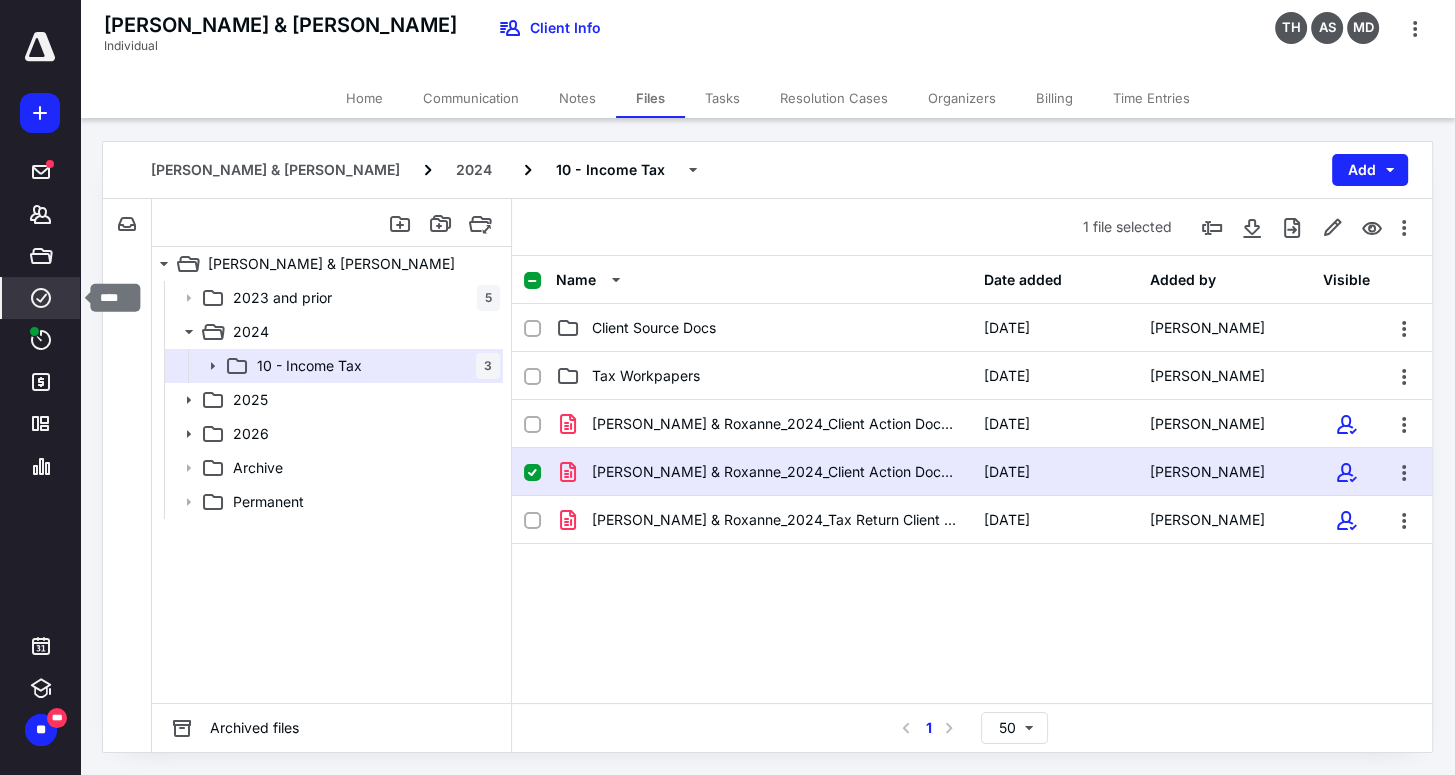 click 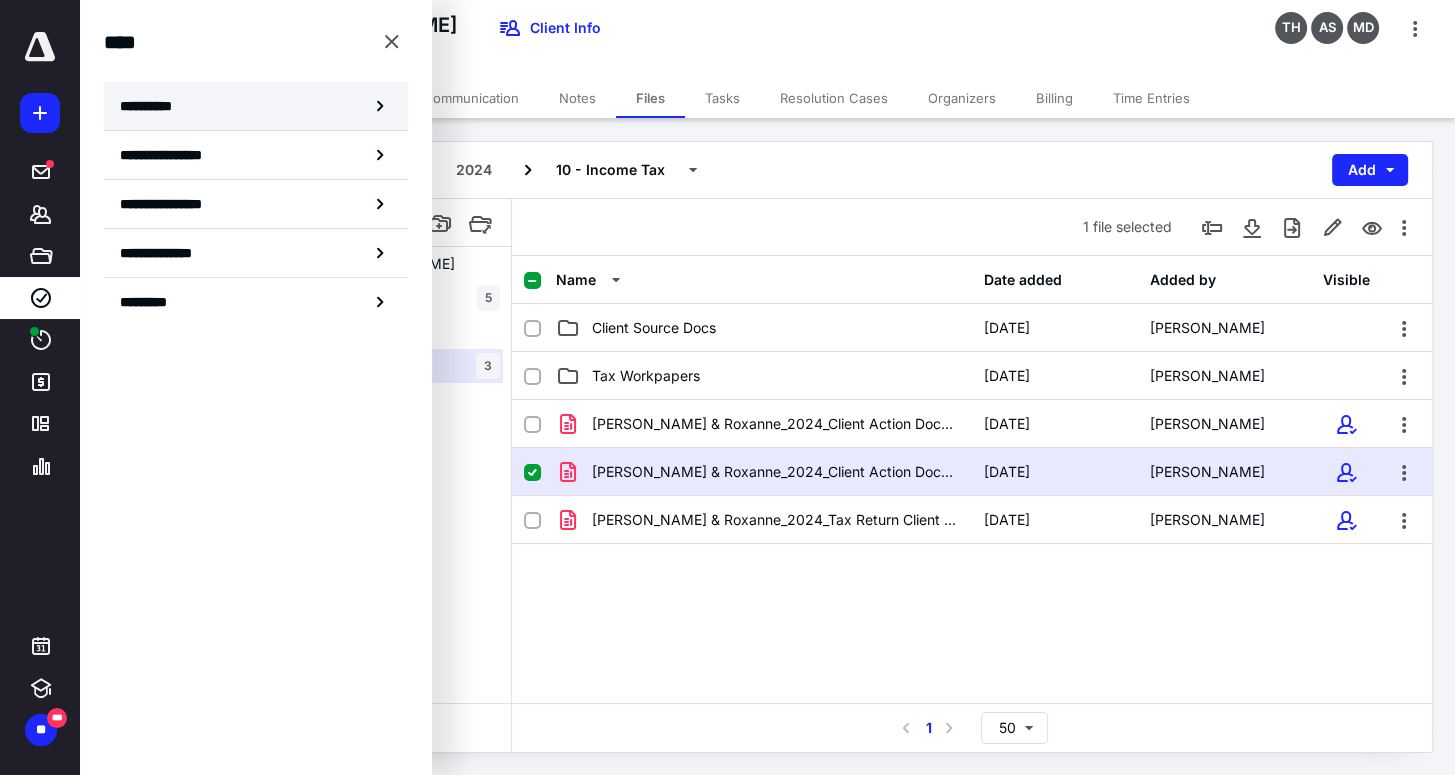 click on "**********" at bounding box center [153, 106] 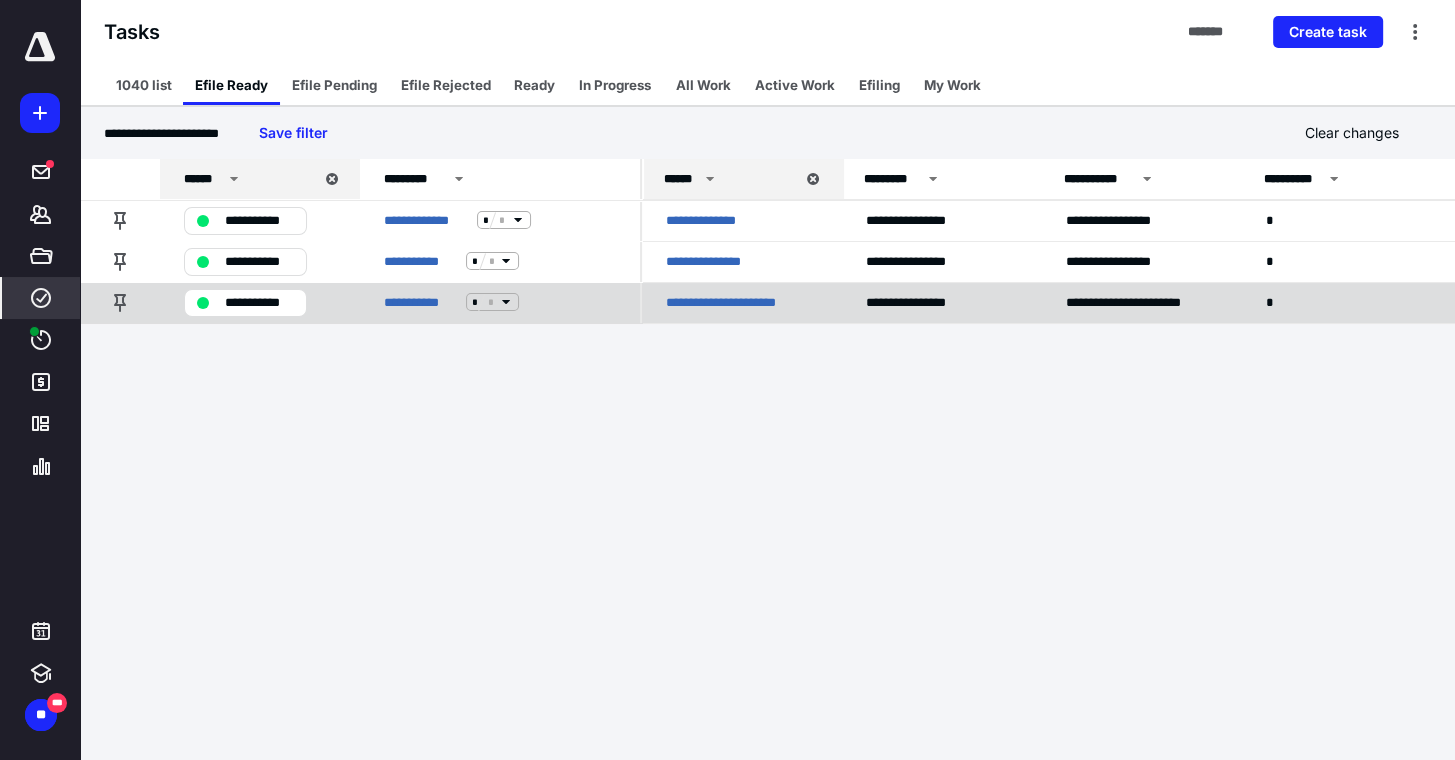 click on "**********" at bounding box center (259, 302) 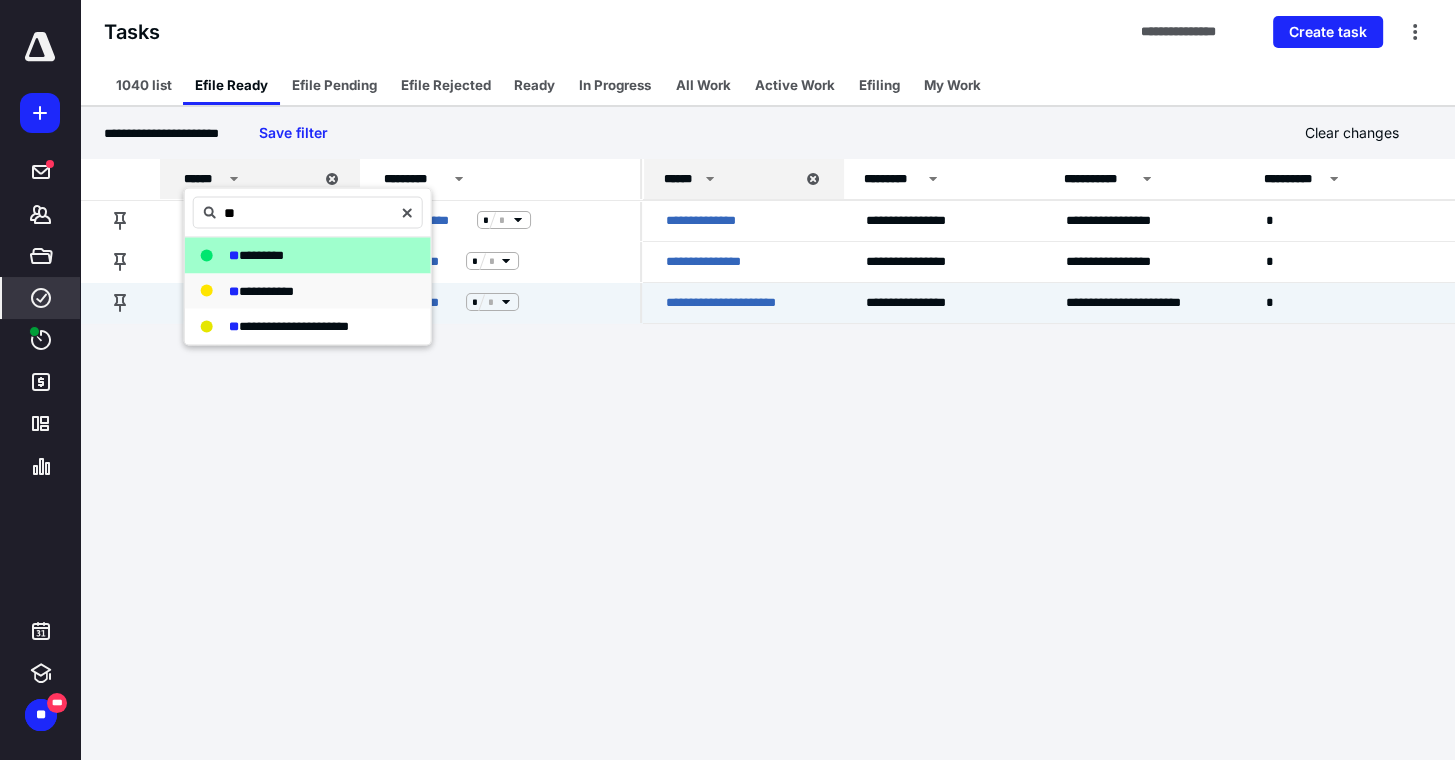 type on "**" 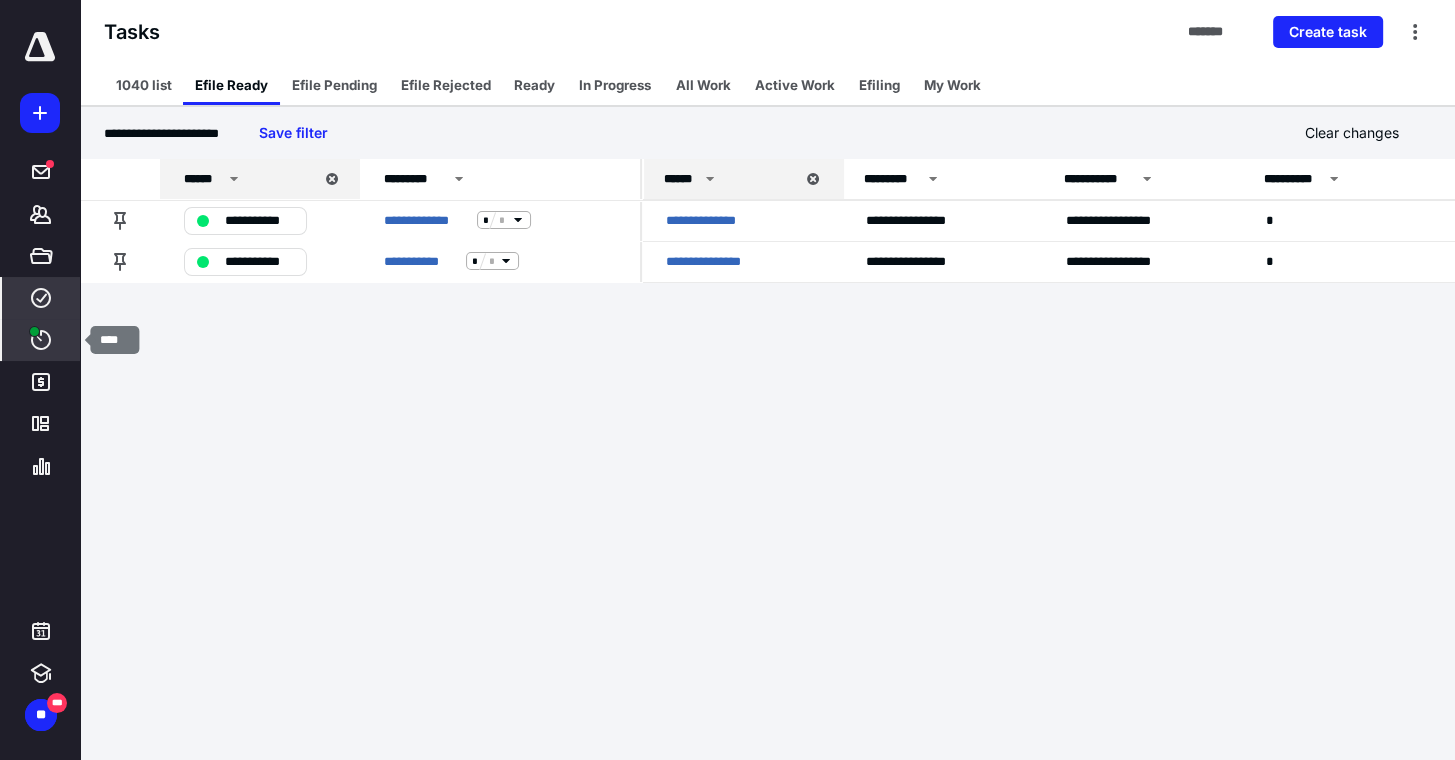 click at bounding box center (34, 331) 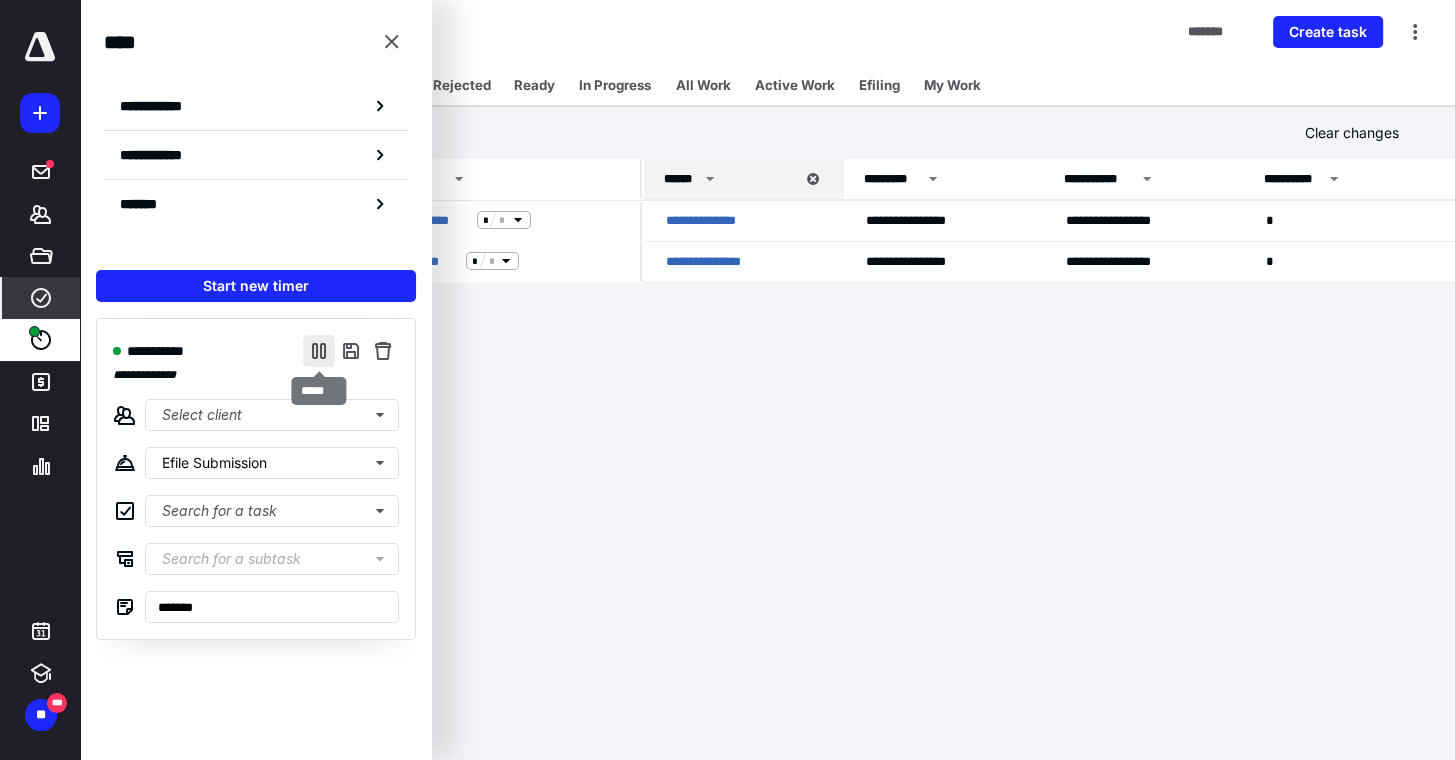 click at bounding box center (319, 351) 